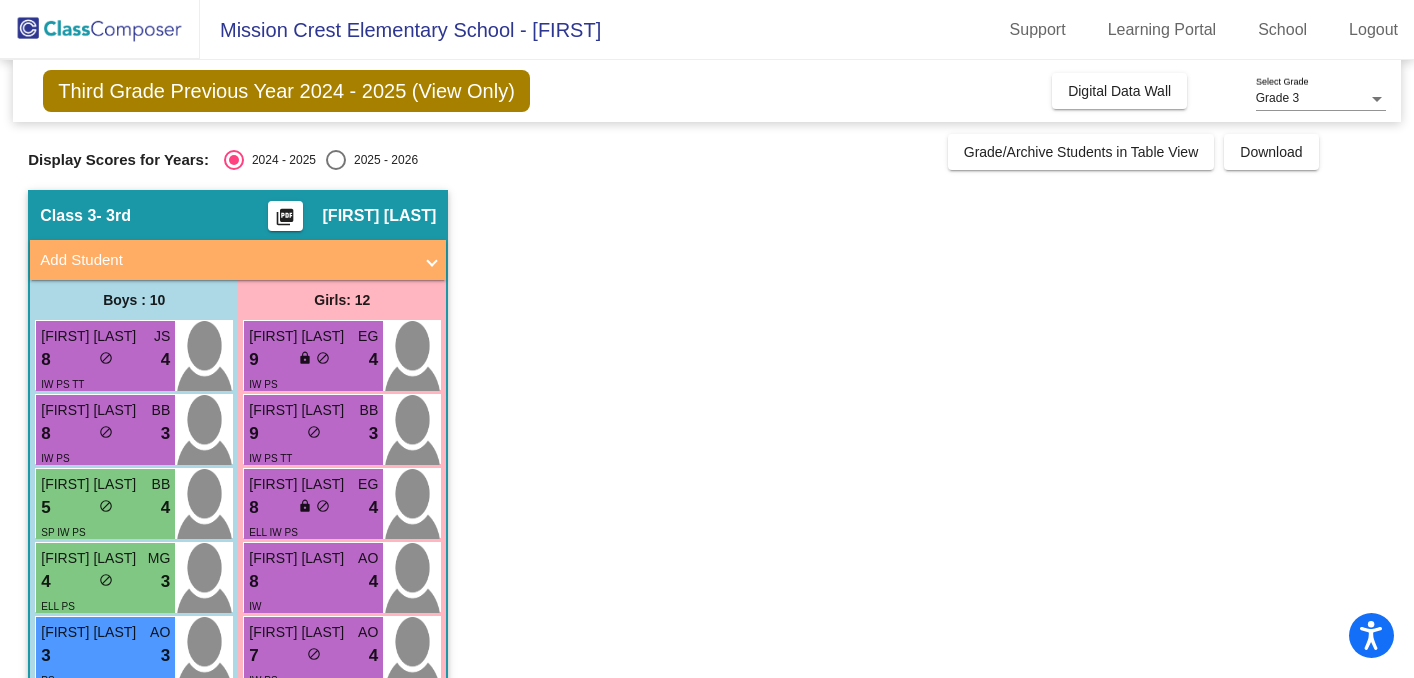 scroll, scrollTop: 0, scrollLeft: 0, axis: both 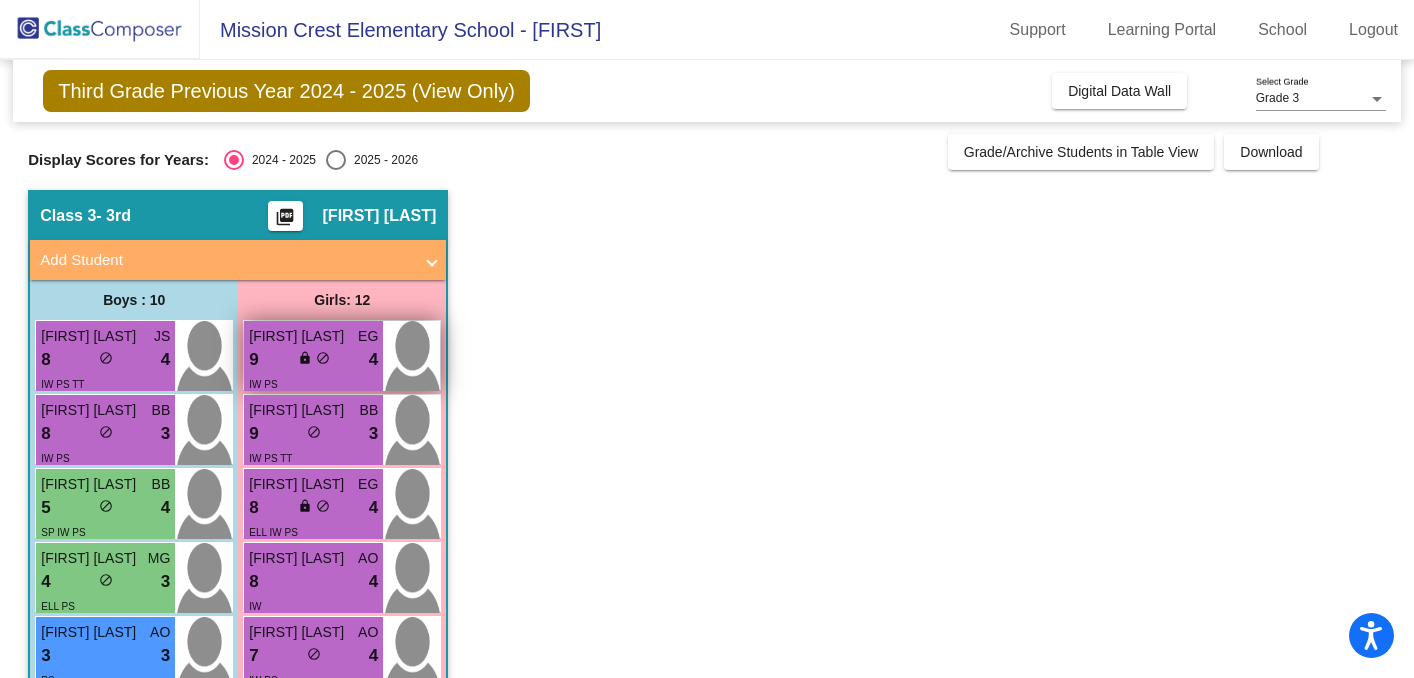 click on "9 lock do_not_disturb_alt 4" at bounding box center (313, 360) 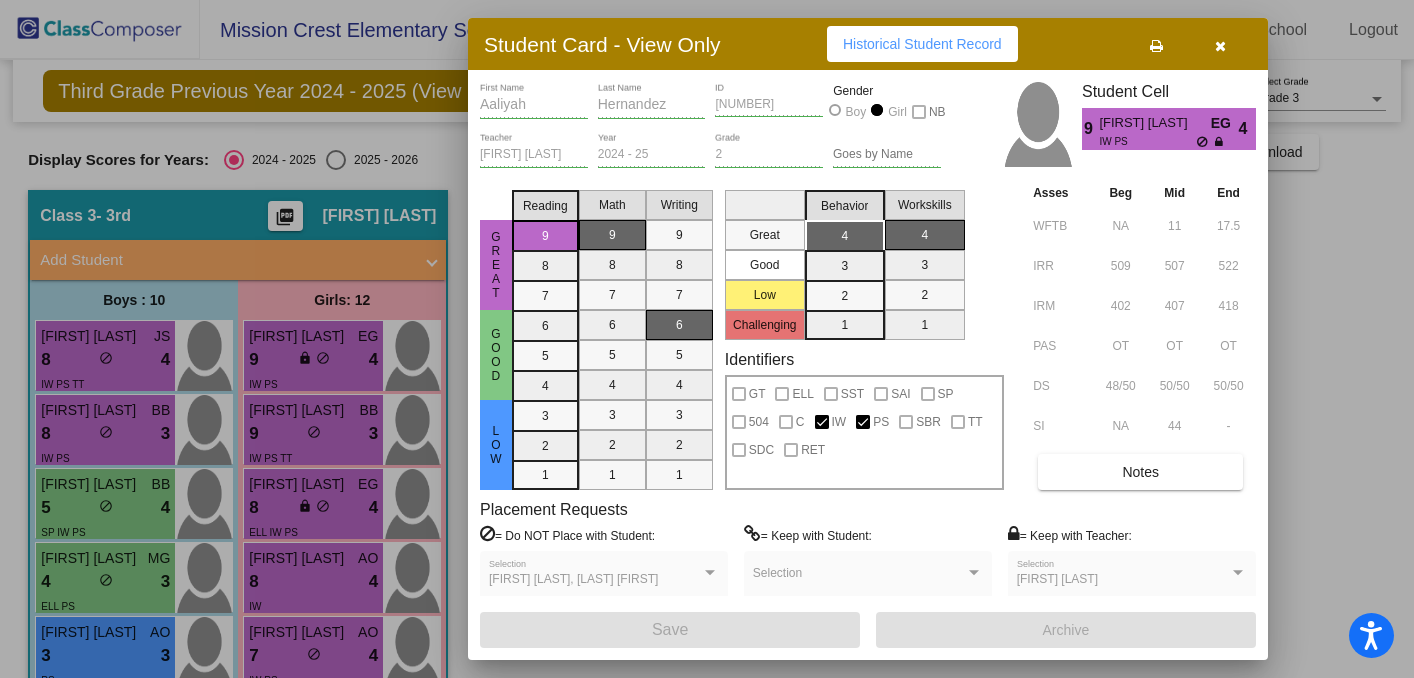 click at bounding box center [1156, 46] 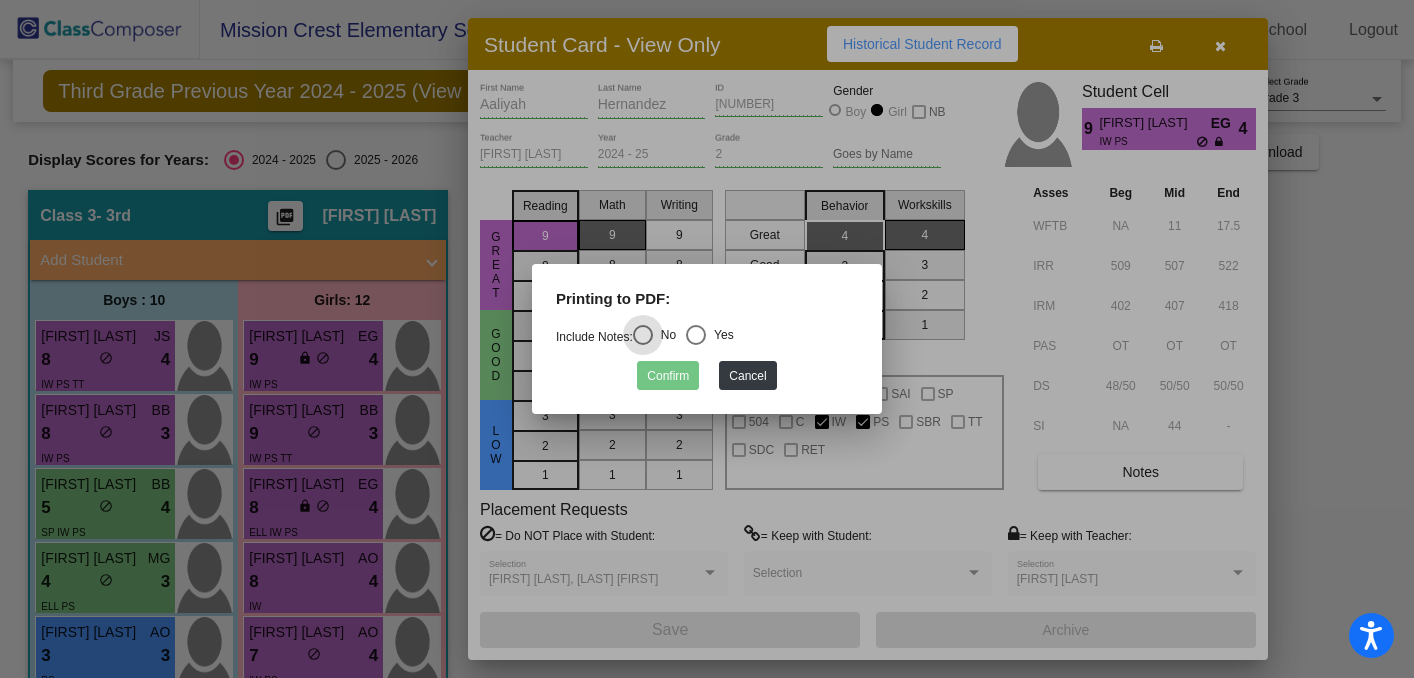 click at bounding box center [696, 335] 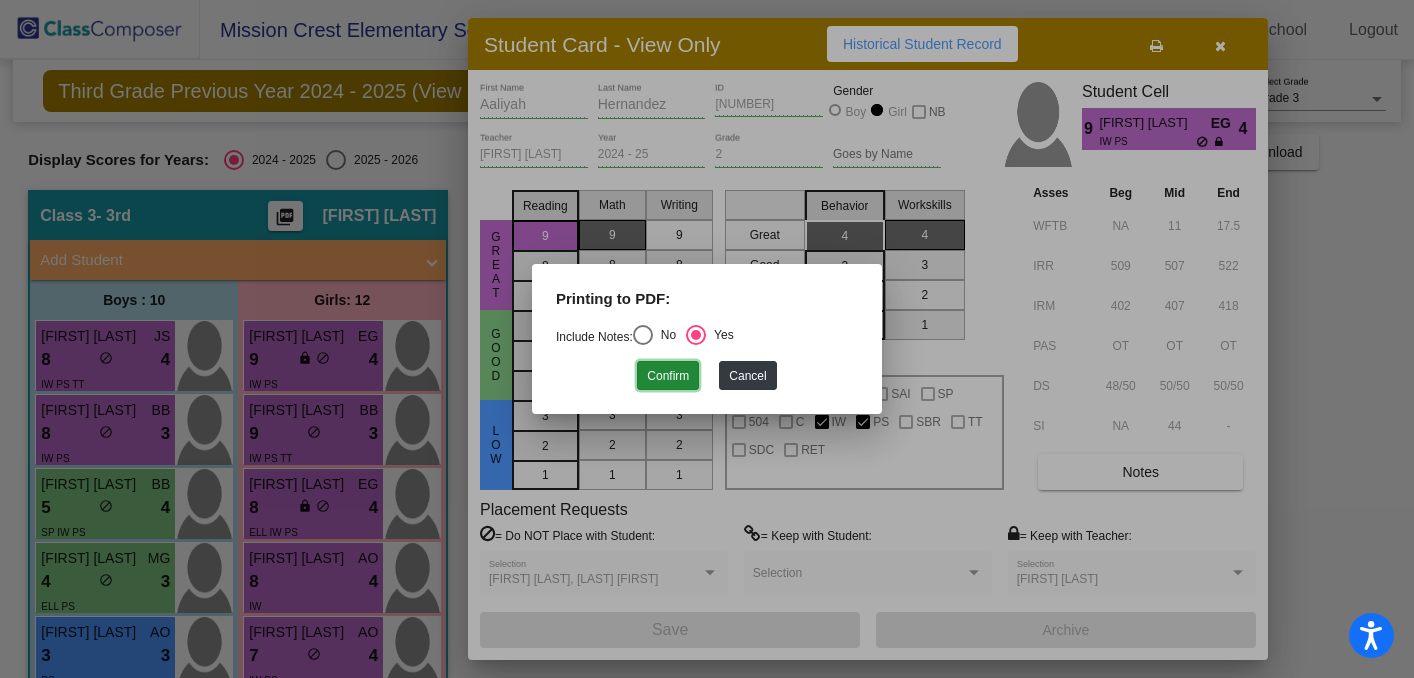 click on "Confirm" at bounding box center [668, 375] 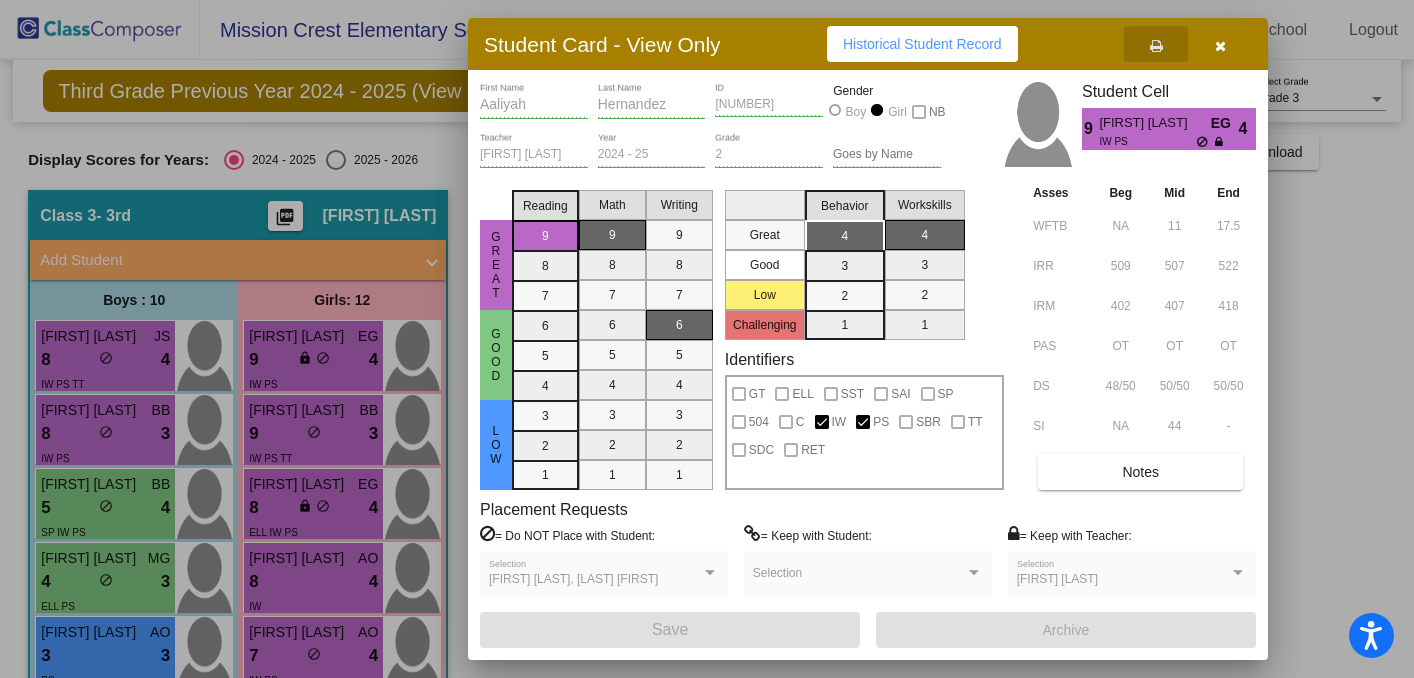 click at bounding box center [1220, 46] 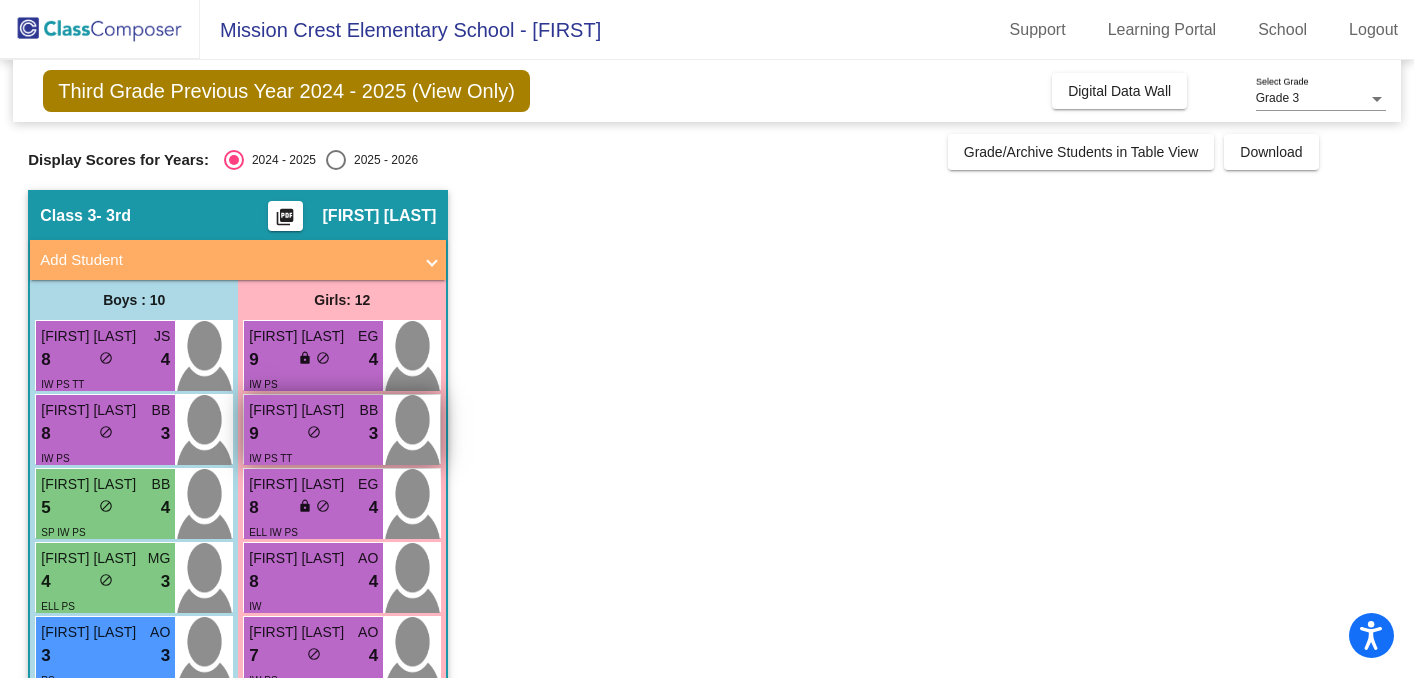 click on "[FIRST] [LAST]" at bounding box center [299, 410] 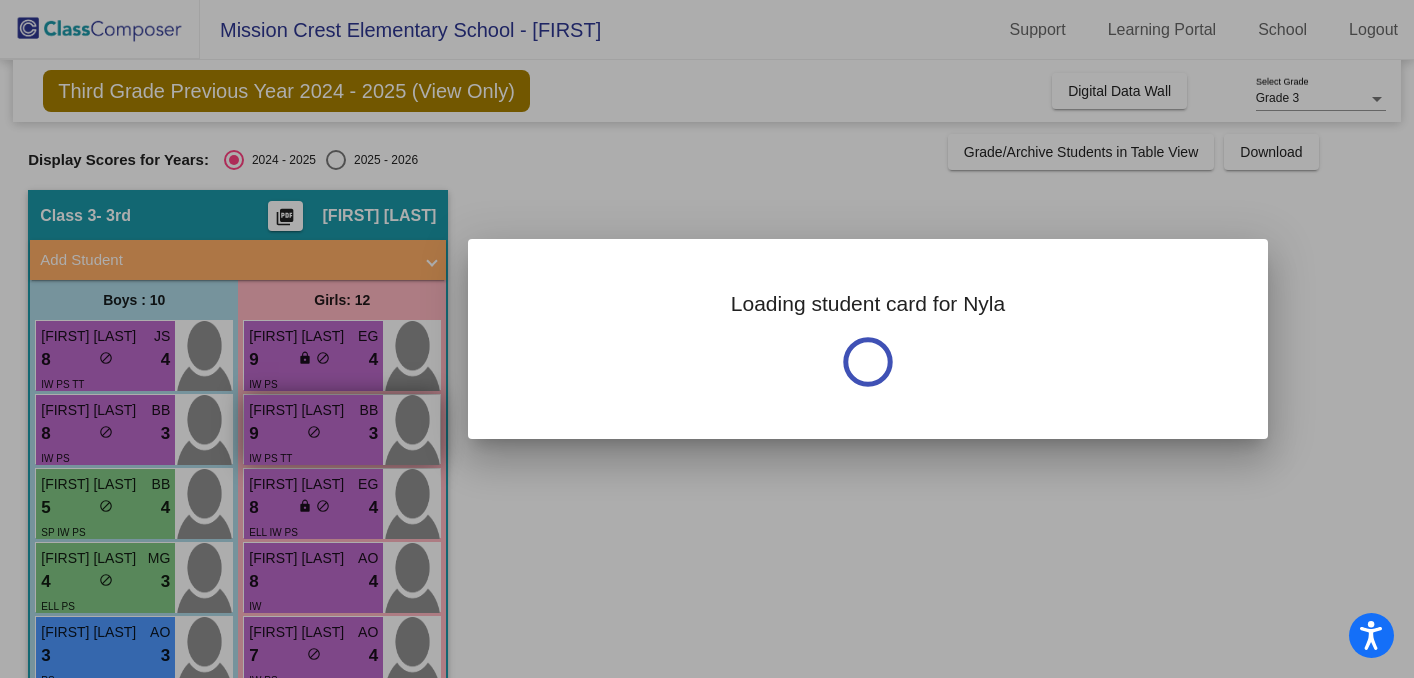 click at bounding box center [707, 339] 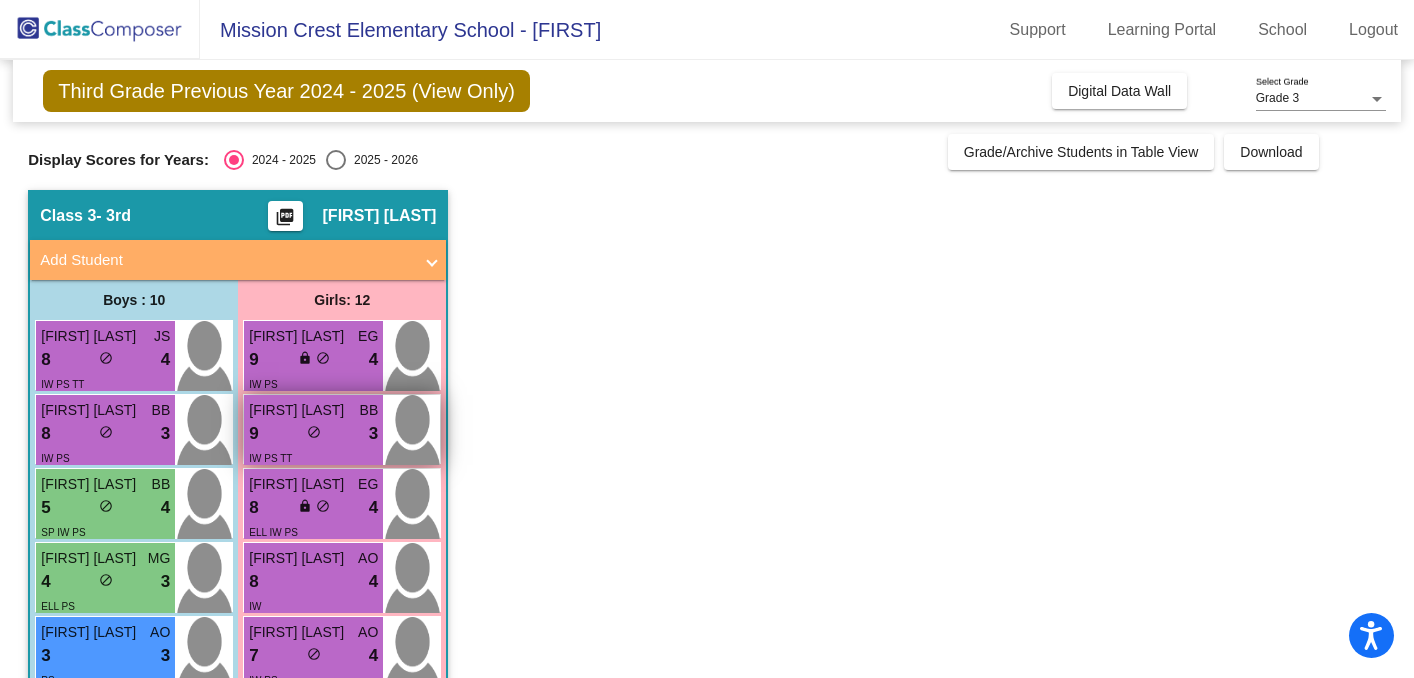 click on "9 lock do_not_disturb_alt 3" at bounding box center [313, 434] 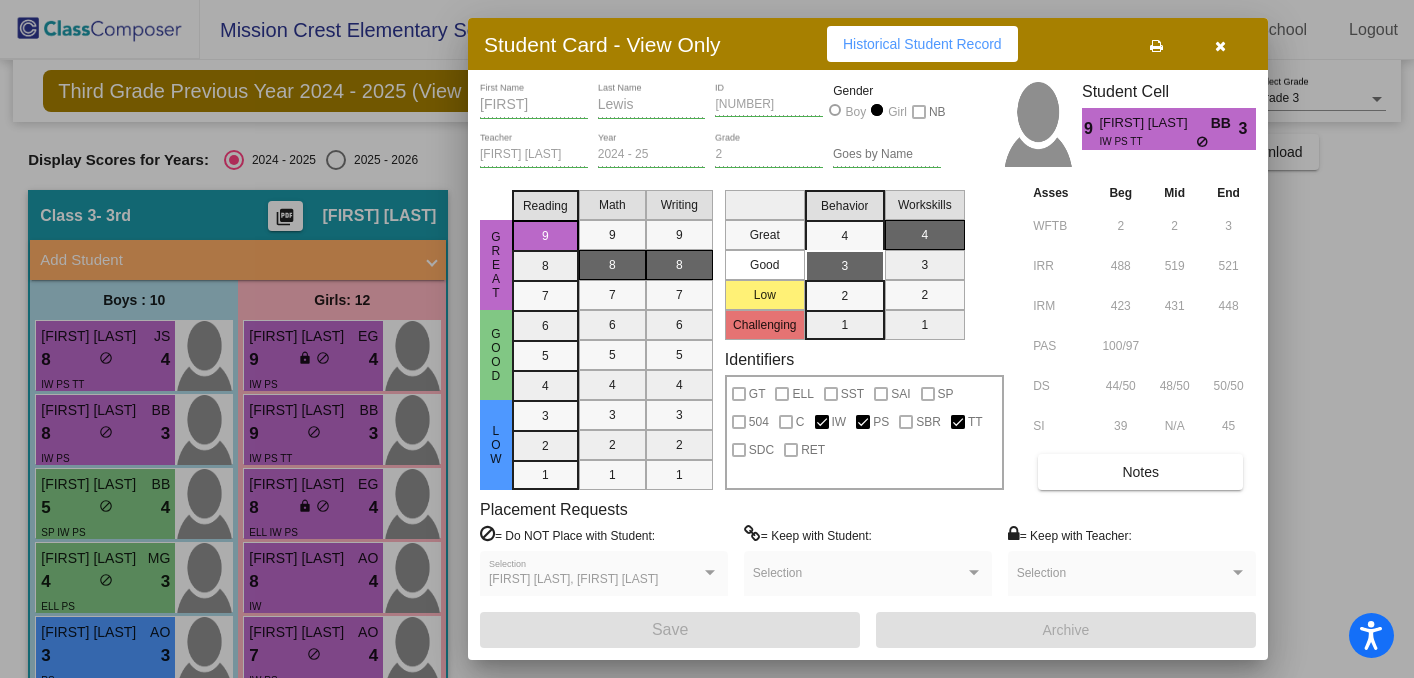 click at bounding box center (1156, 46) 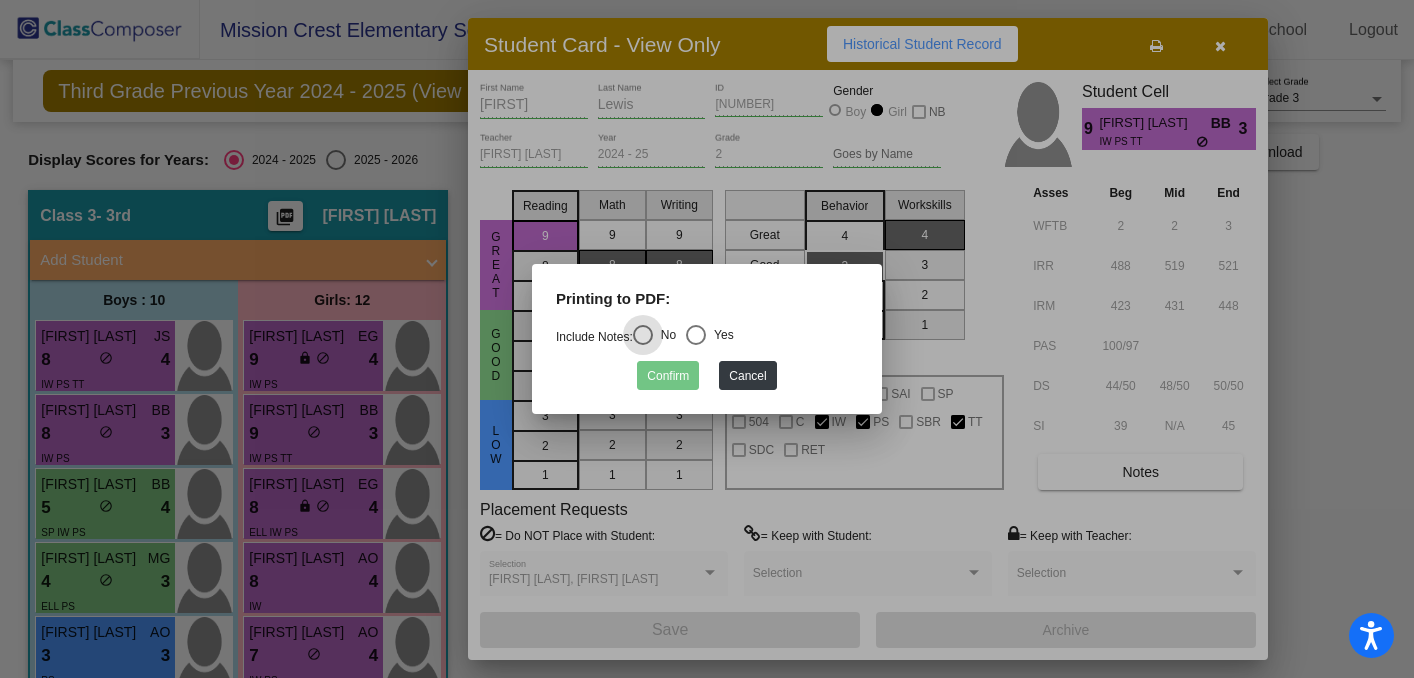 click at bounding box center (696, 335) 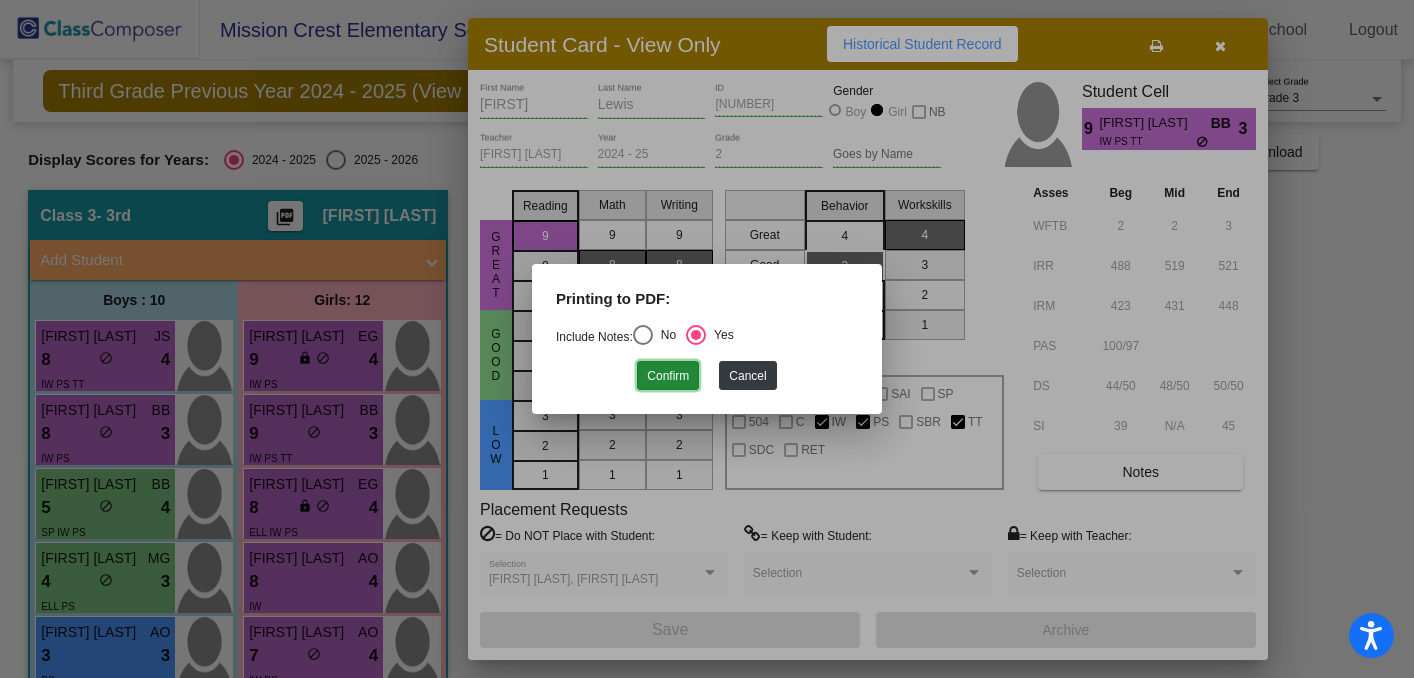 click on "Confirm" at bounding box center (668, 375) 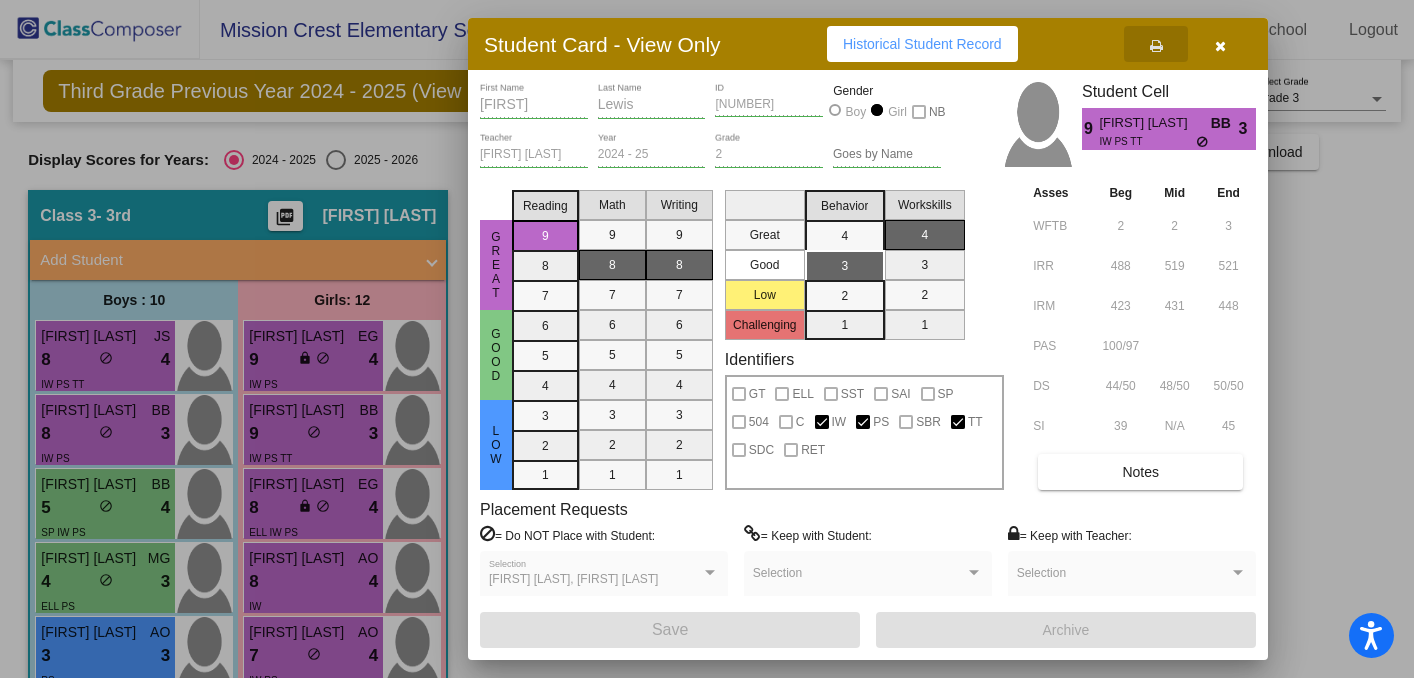 click at bounding box center (1220, 46) 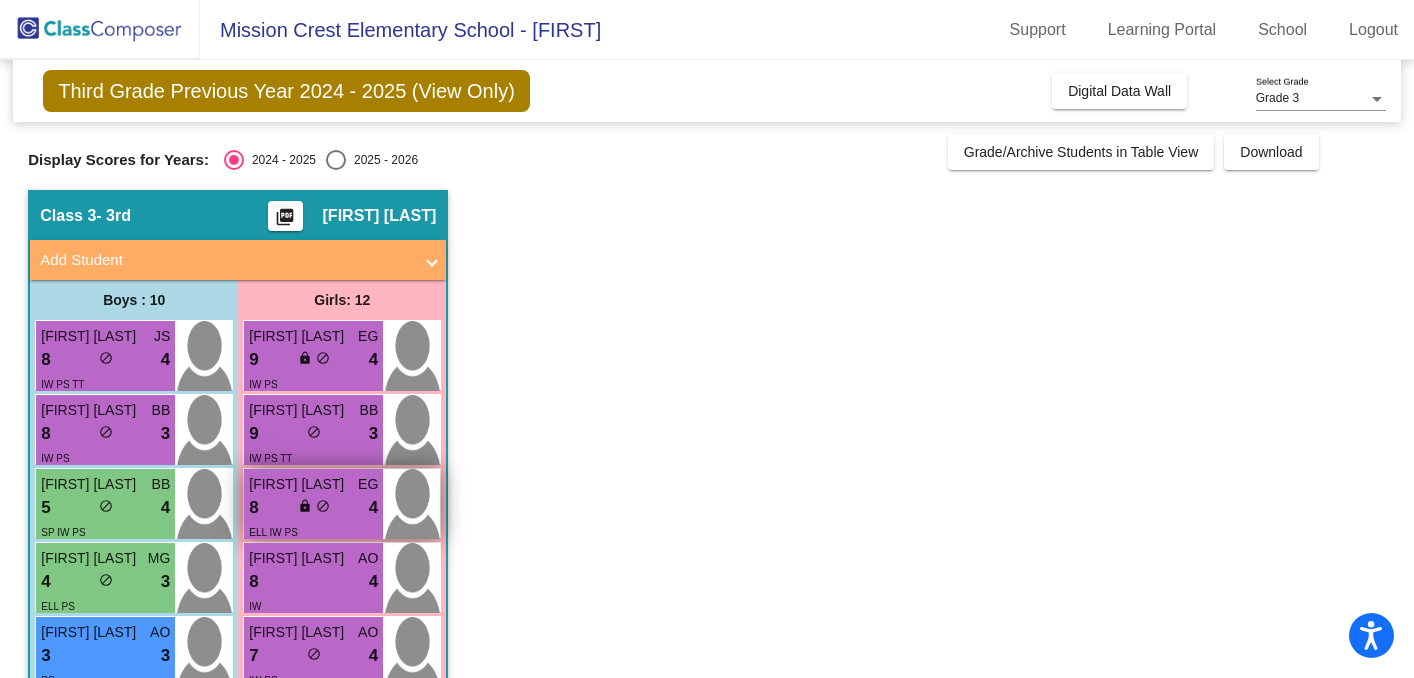 click on "lock do_not_disturb_alt" at bounding box center (314, 508) 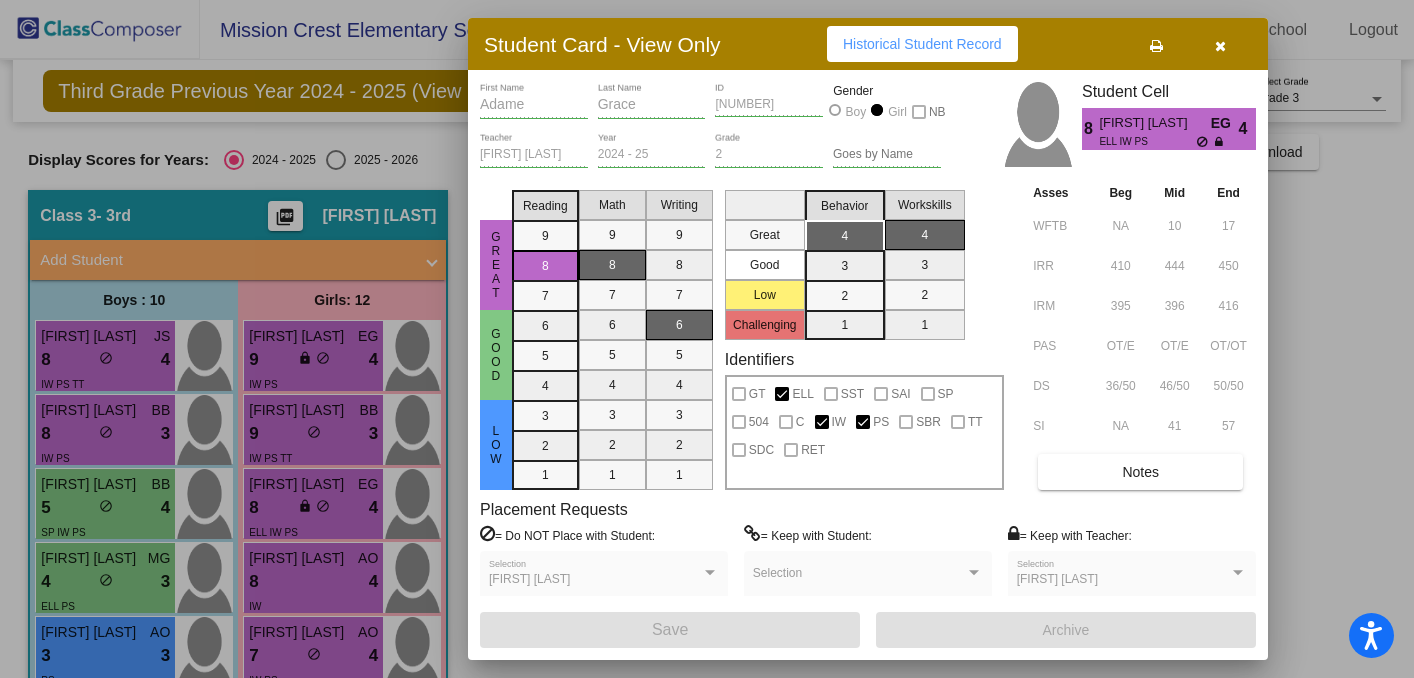 click at bounding box center (1156, 46) 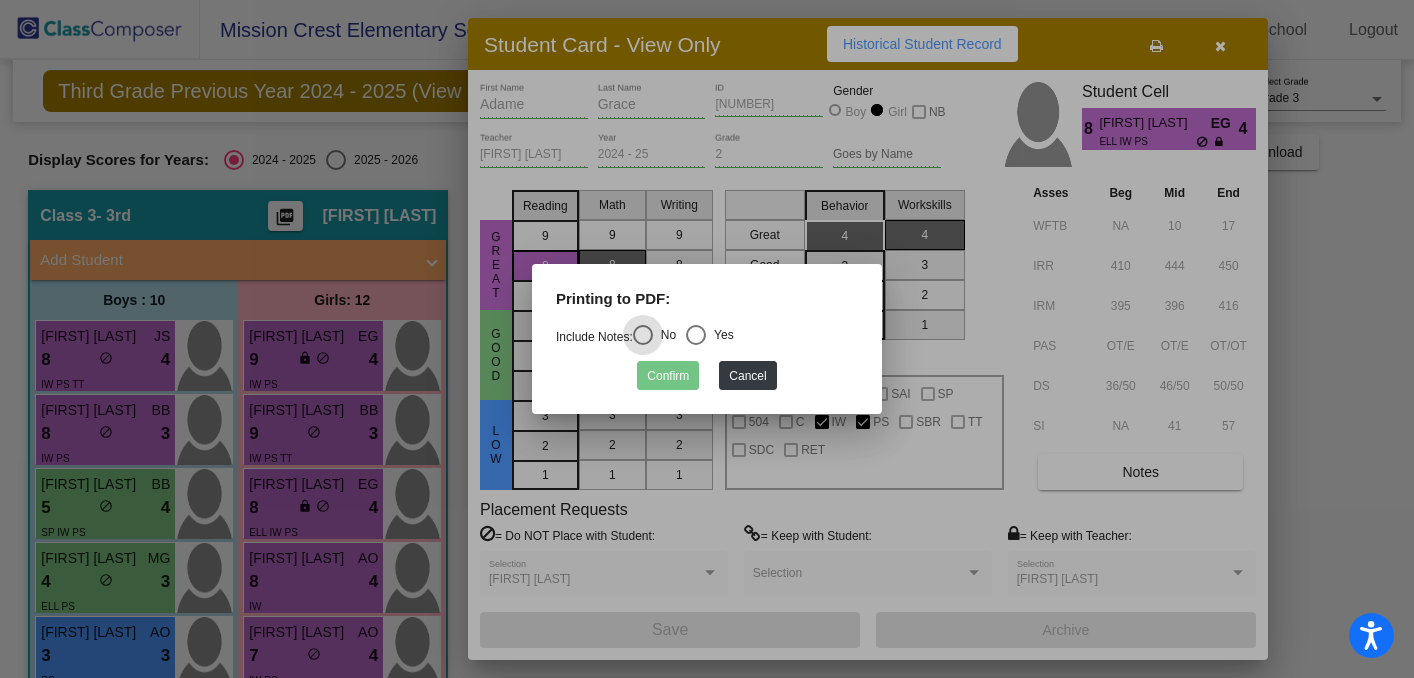 click at bounding box center [696, 335] 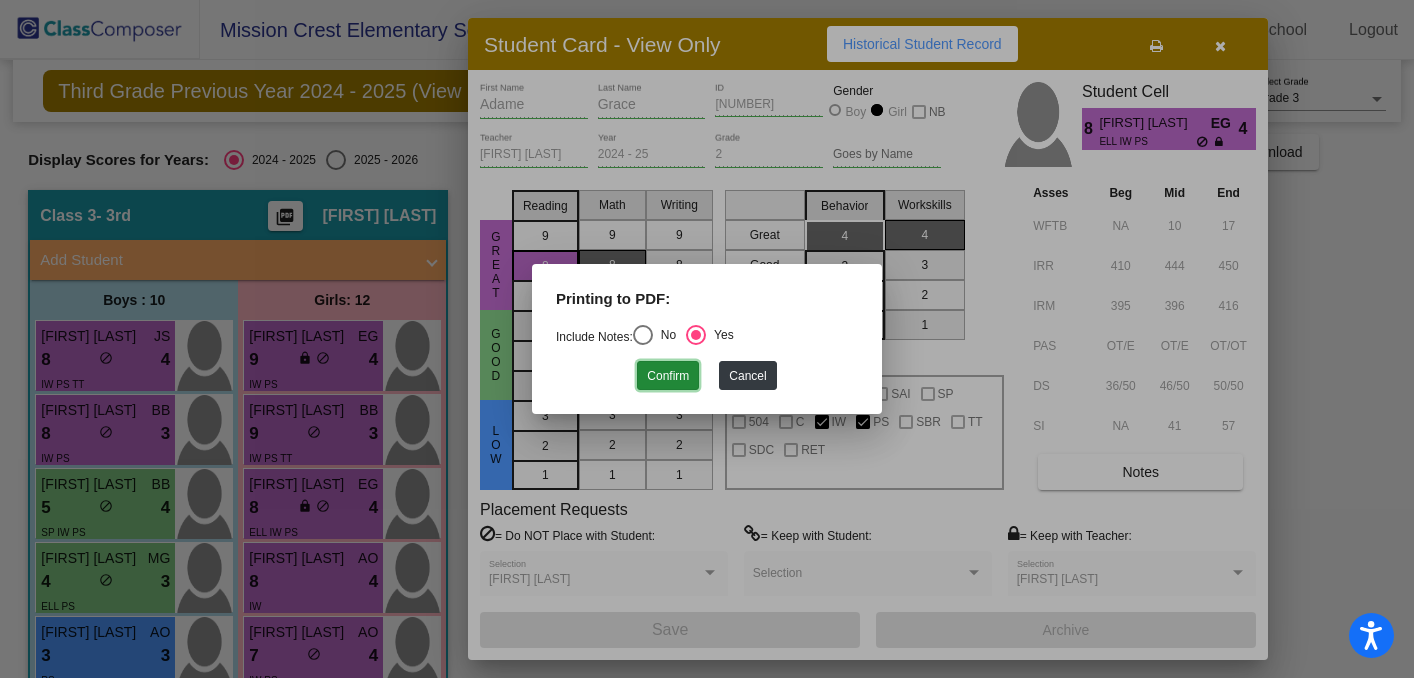click on "Confirm" at bounding box center (668, 375) 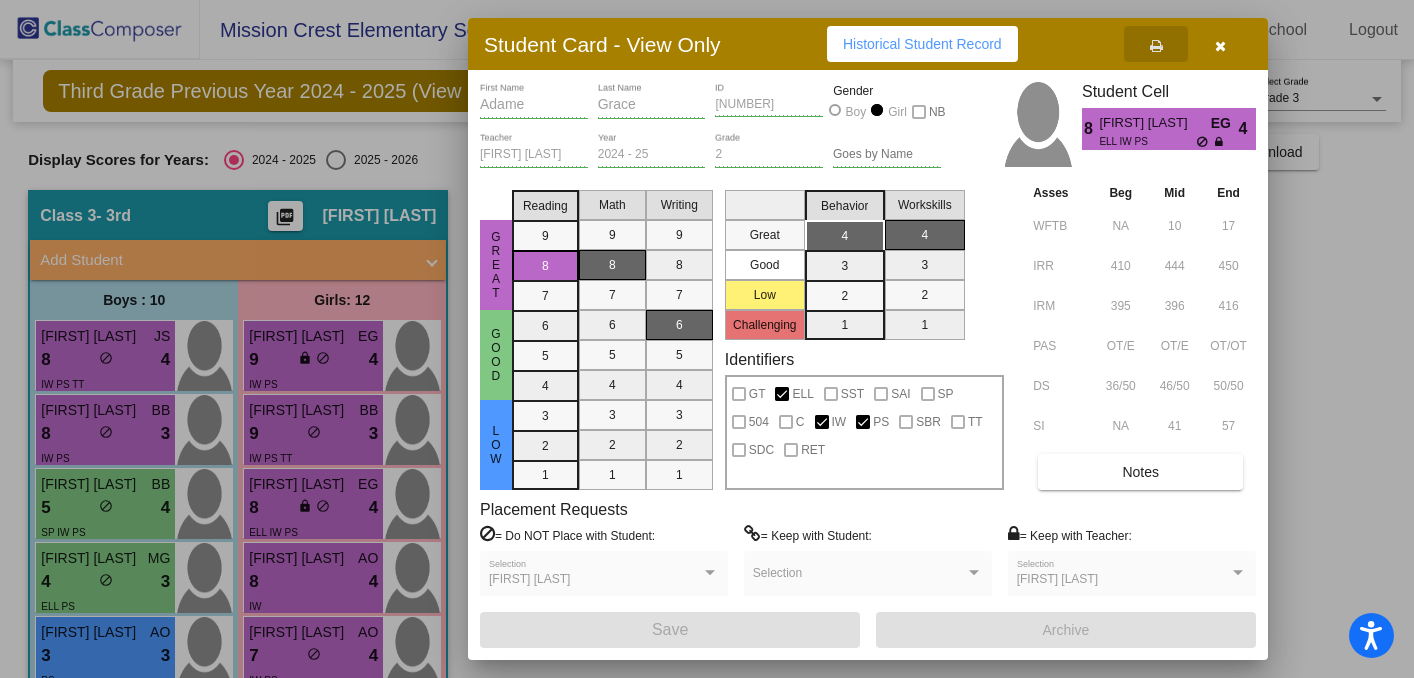 click at bounding box center [1220, 46] 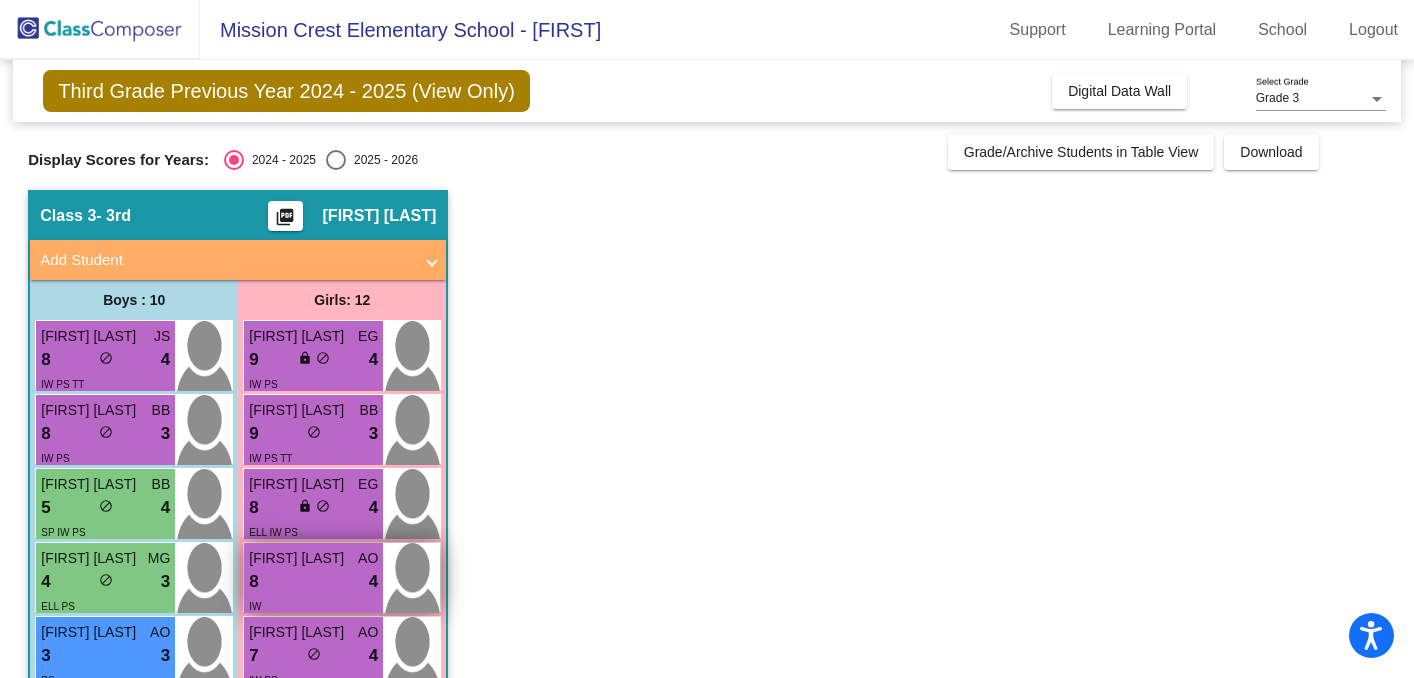 click on "8 lock do_not_disturb_alt 4" at bounding box center [313, 582] 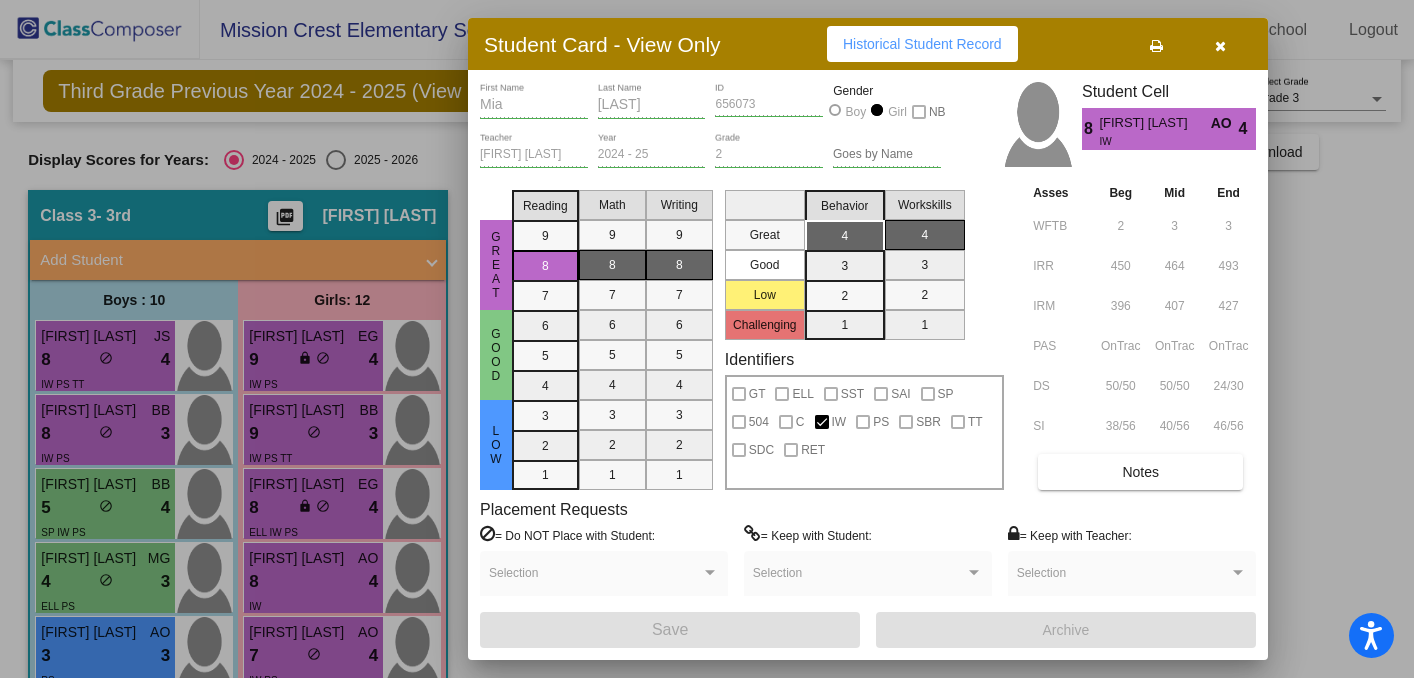 click at bounding box center (1156, 46) 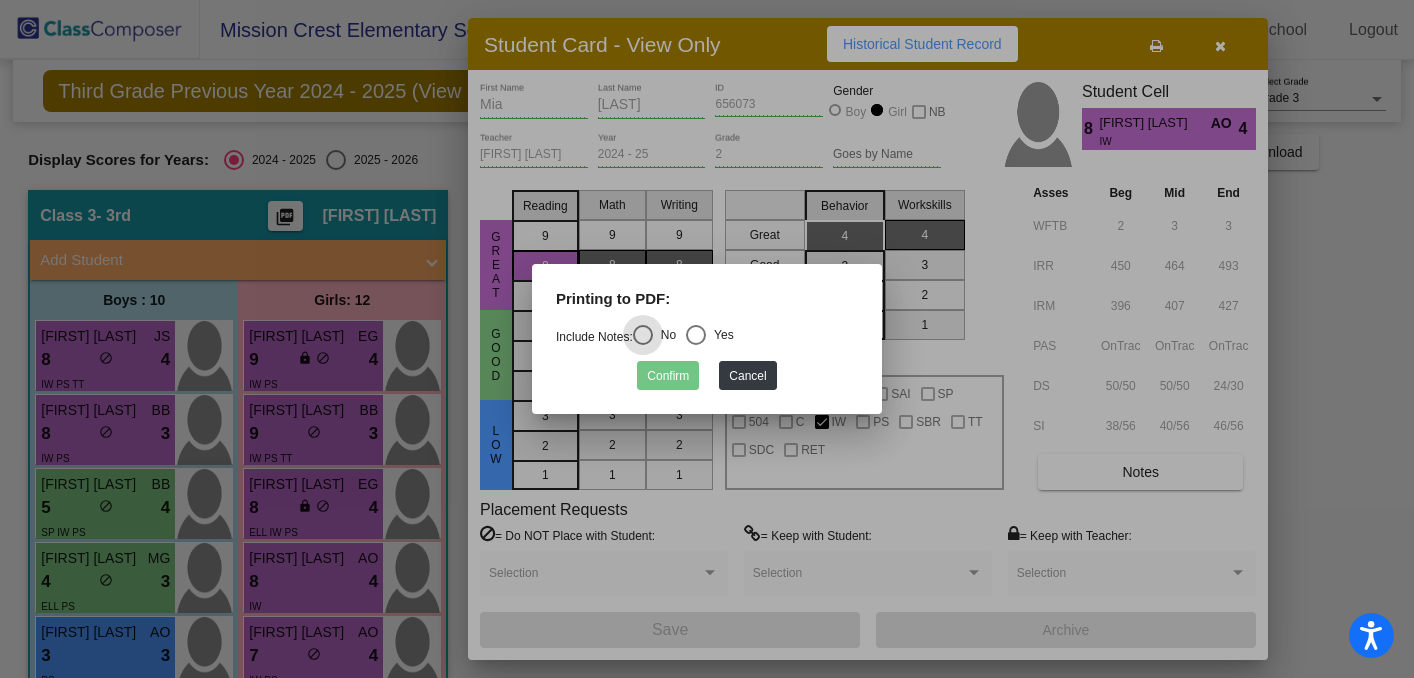 click at bounding box center (696, 335) 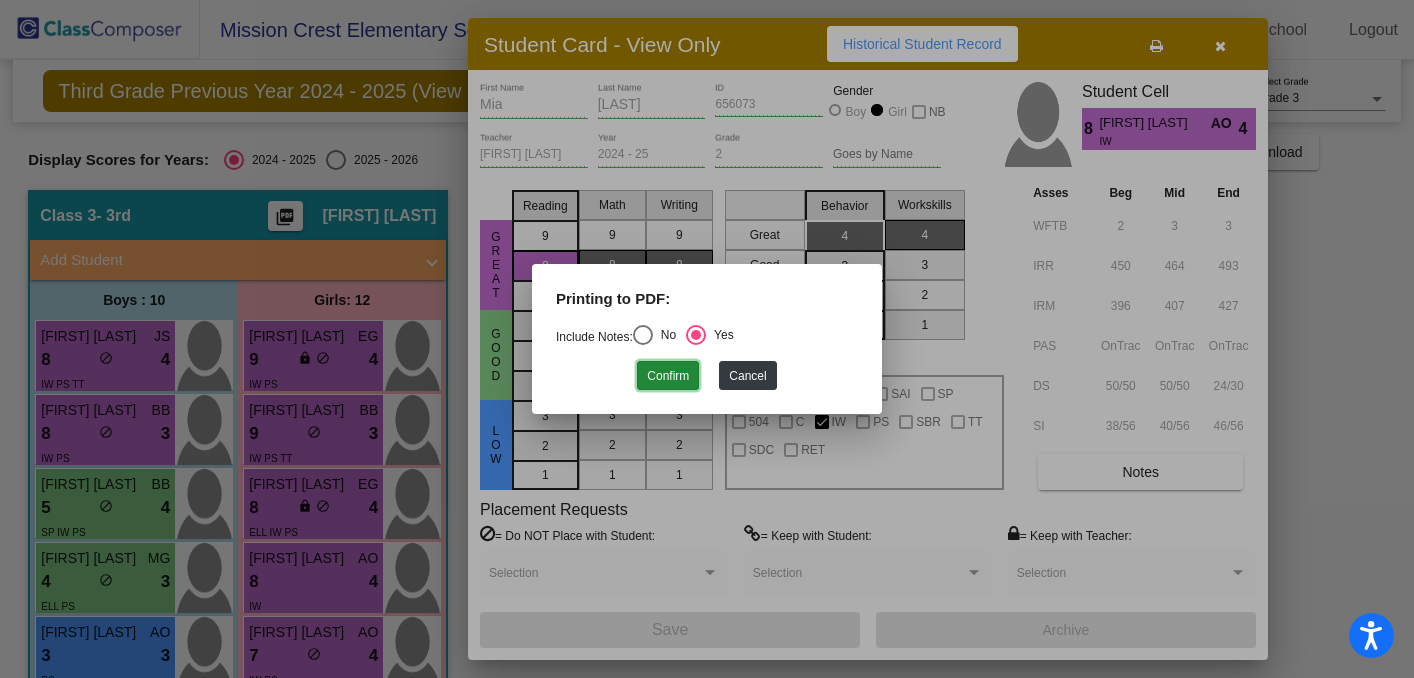 click on "Confirm" at bounding box center (668, 375) 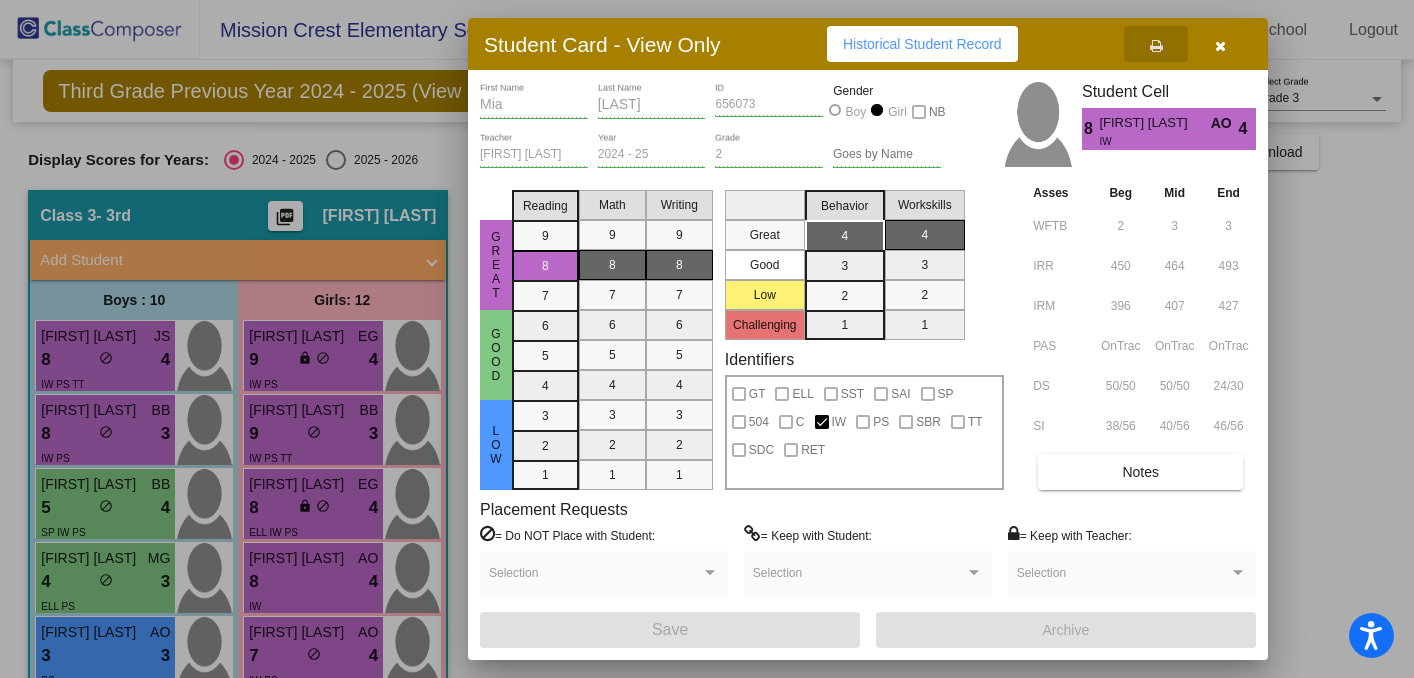 click at bounding box center [1220, 46] 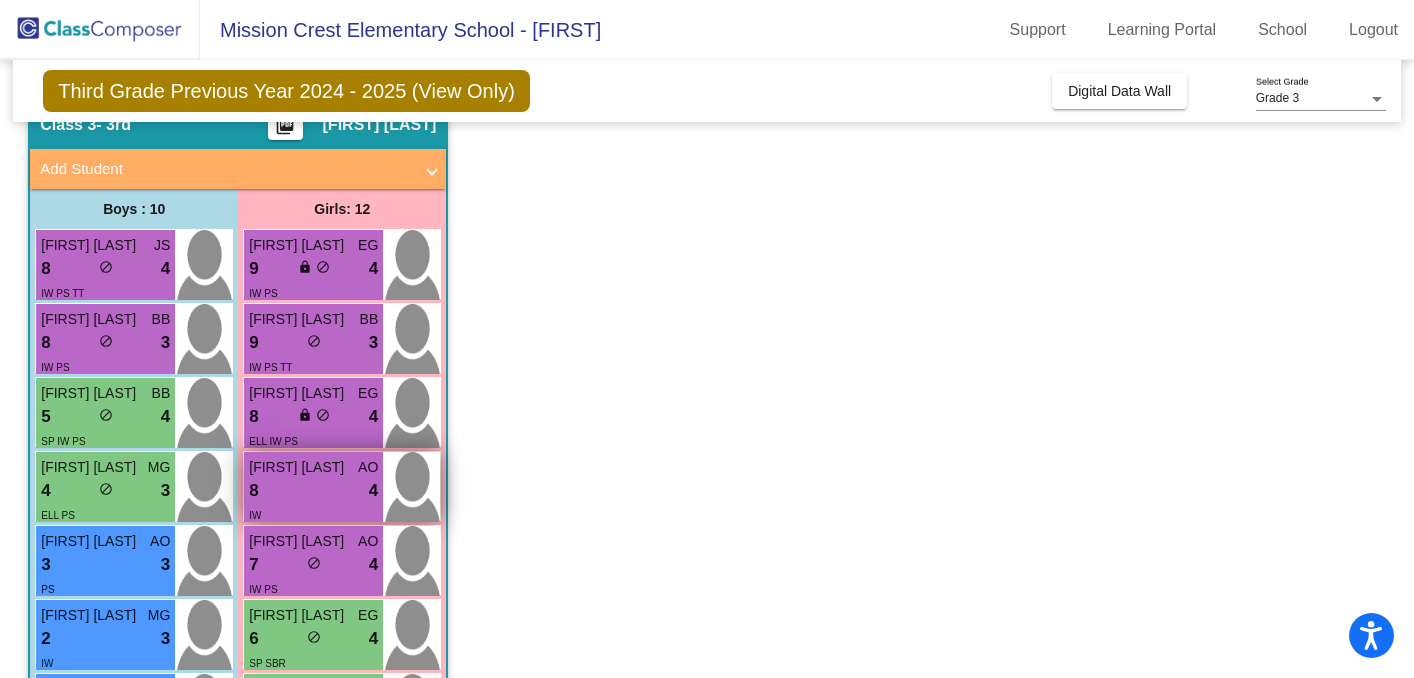 scroll, scrollTop: 95, scrollLeft: 0, axis: vertical 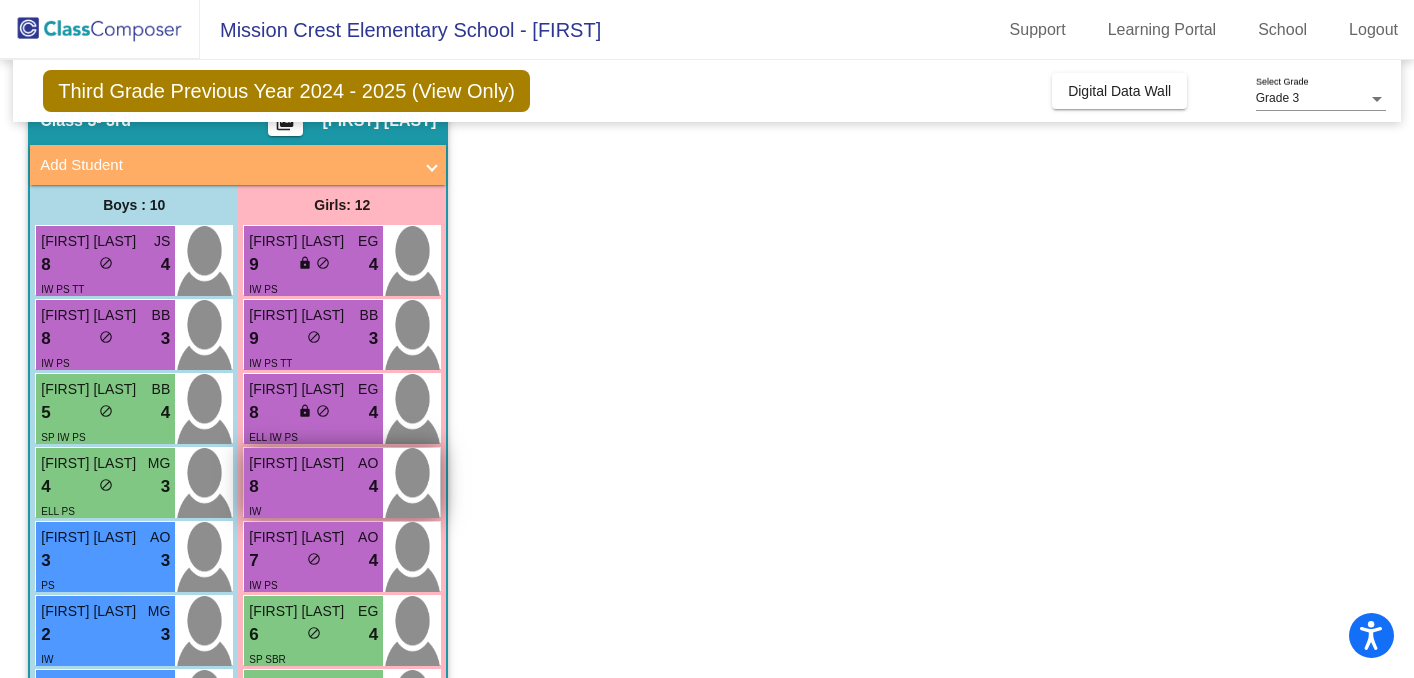 click on "7 lock do_not_disturb_alt 4" at bounding box center [313, 561] 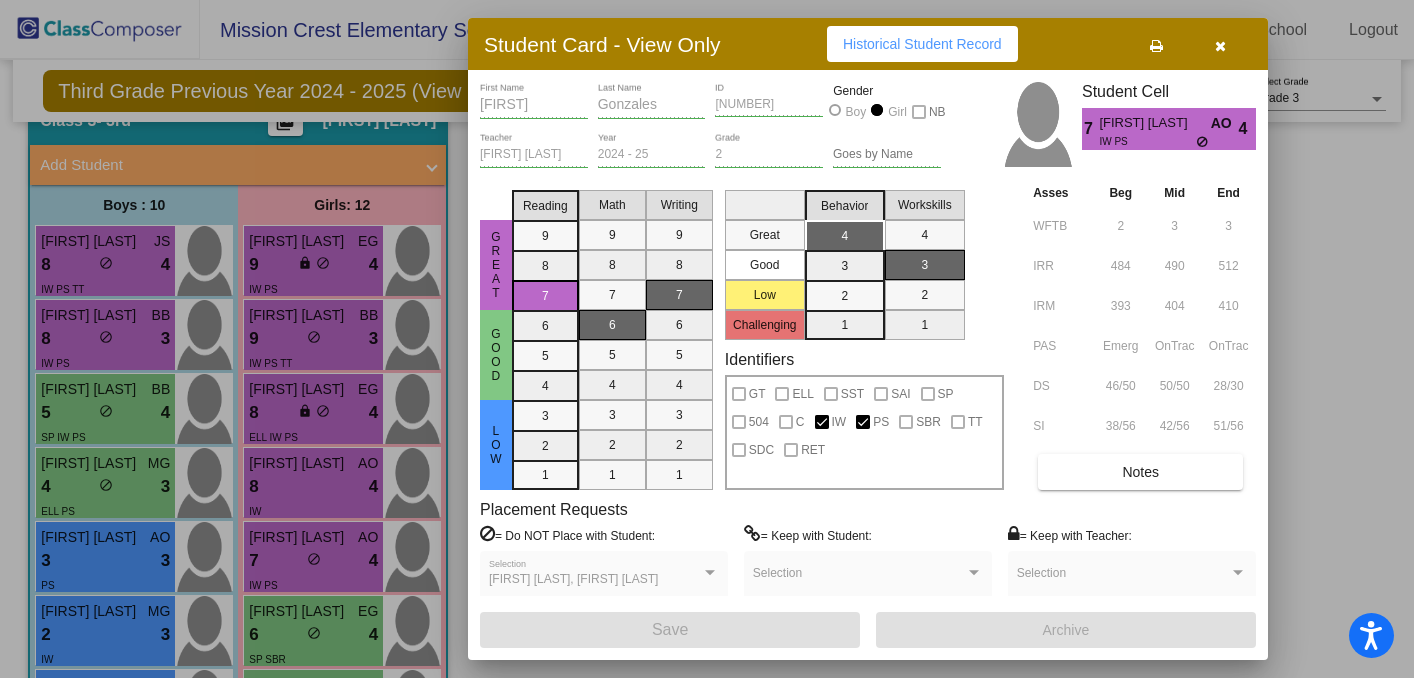 click at bounding box center (1156, 46) 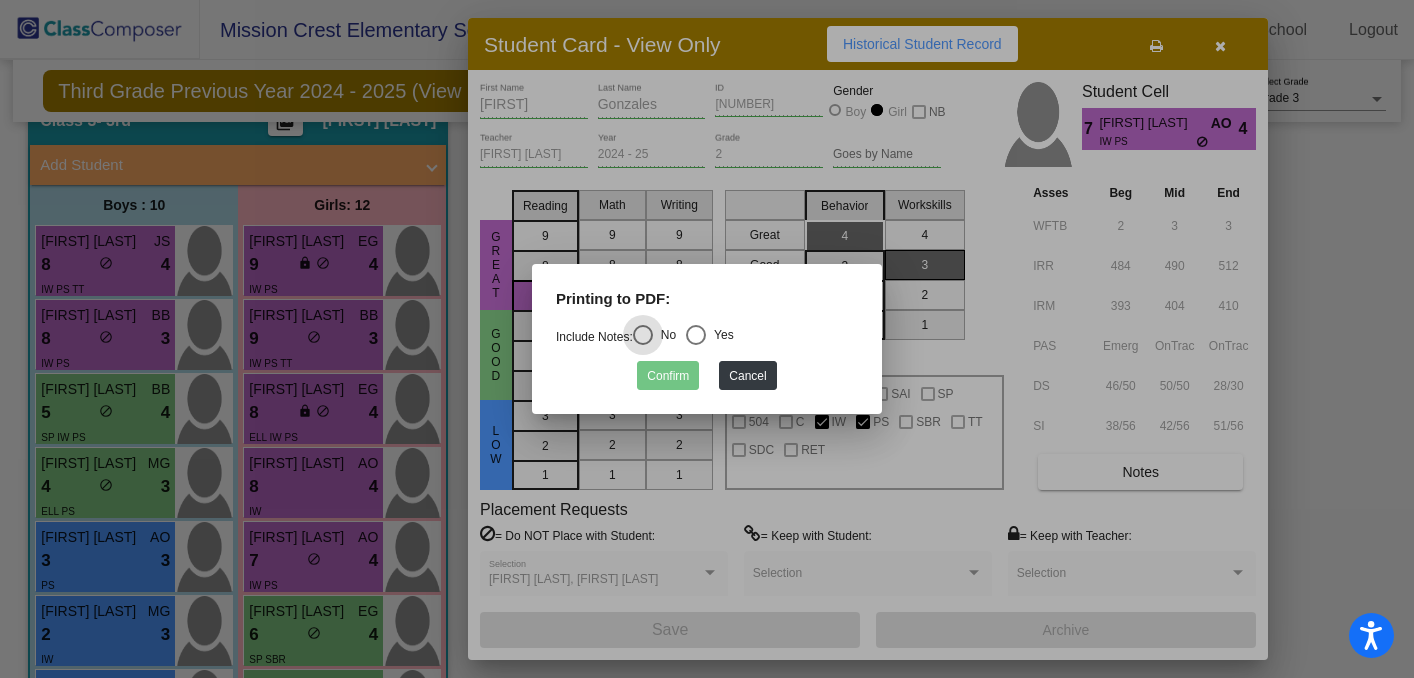 click at bounding box center (696, 335) 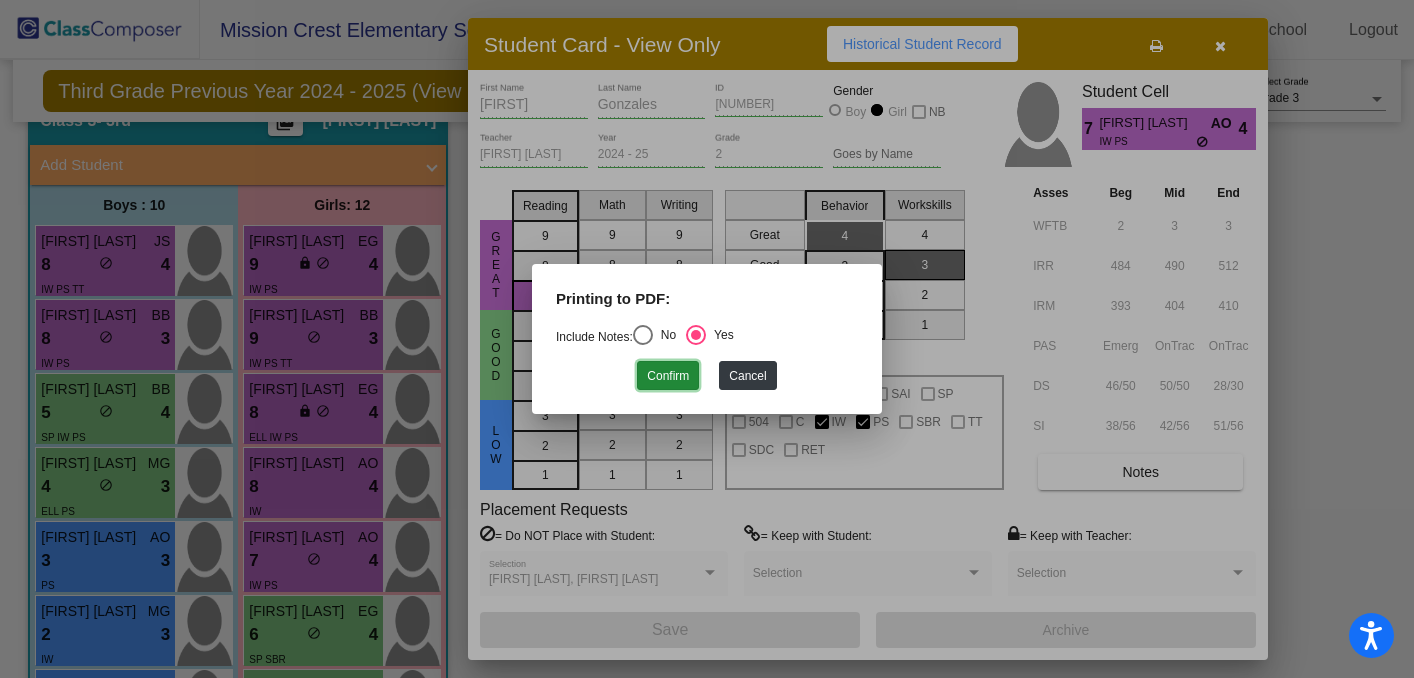 click on "Confirm" at bounding box center [668, 375] 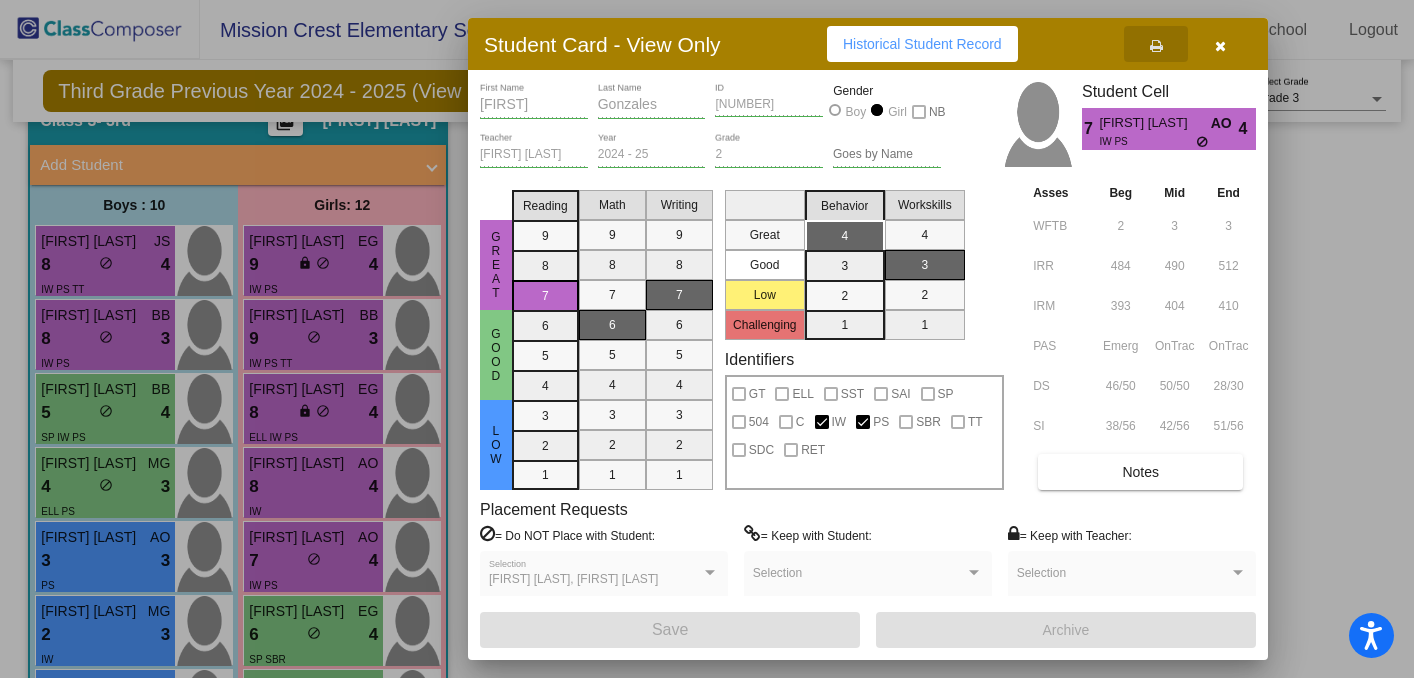 click at bounding box center [1220, 46] 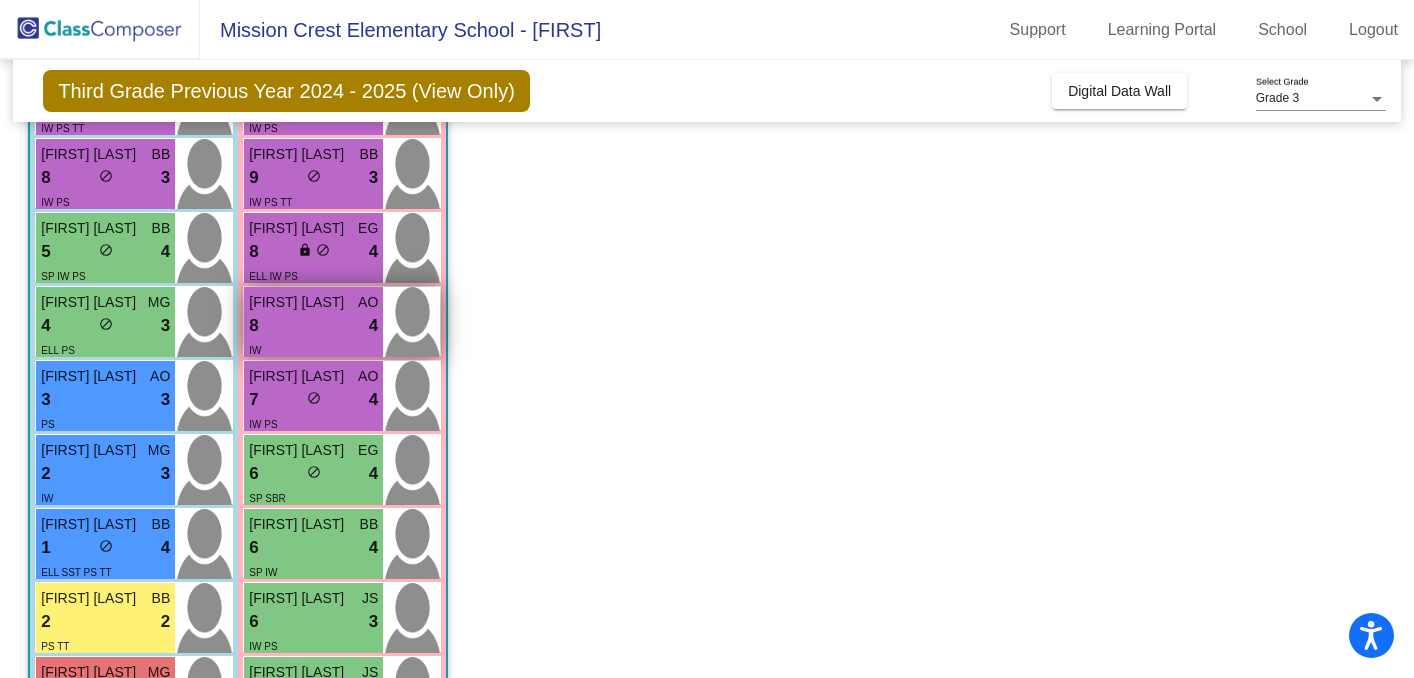 scroll, scrollTop: 261, scrollLeft: 0, axis: vertical 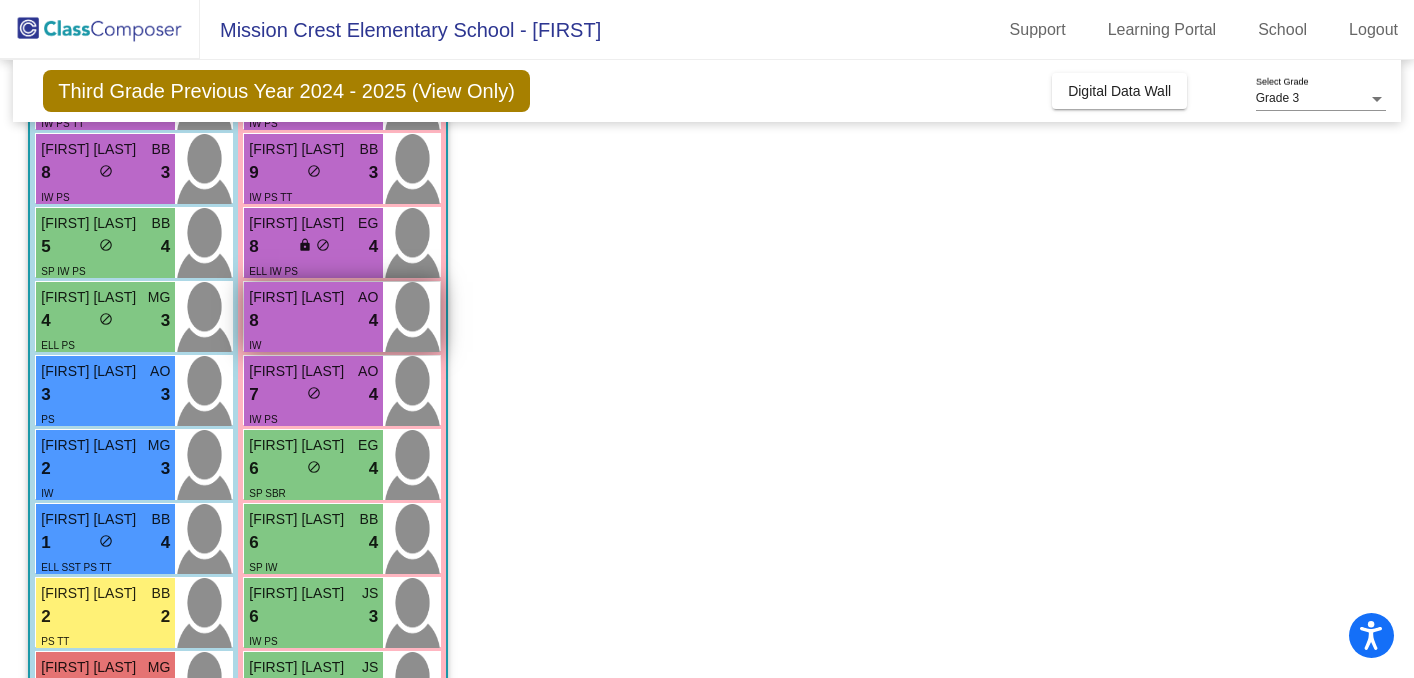 click on "6 lock do_not_disturb_alt 4" at bounding box center [313, 469] 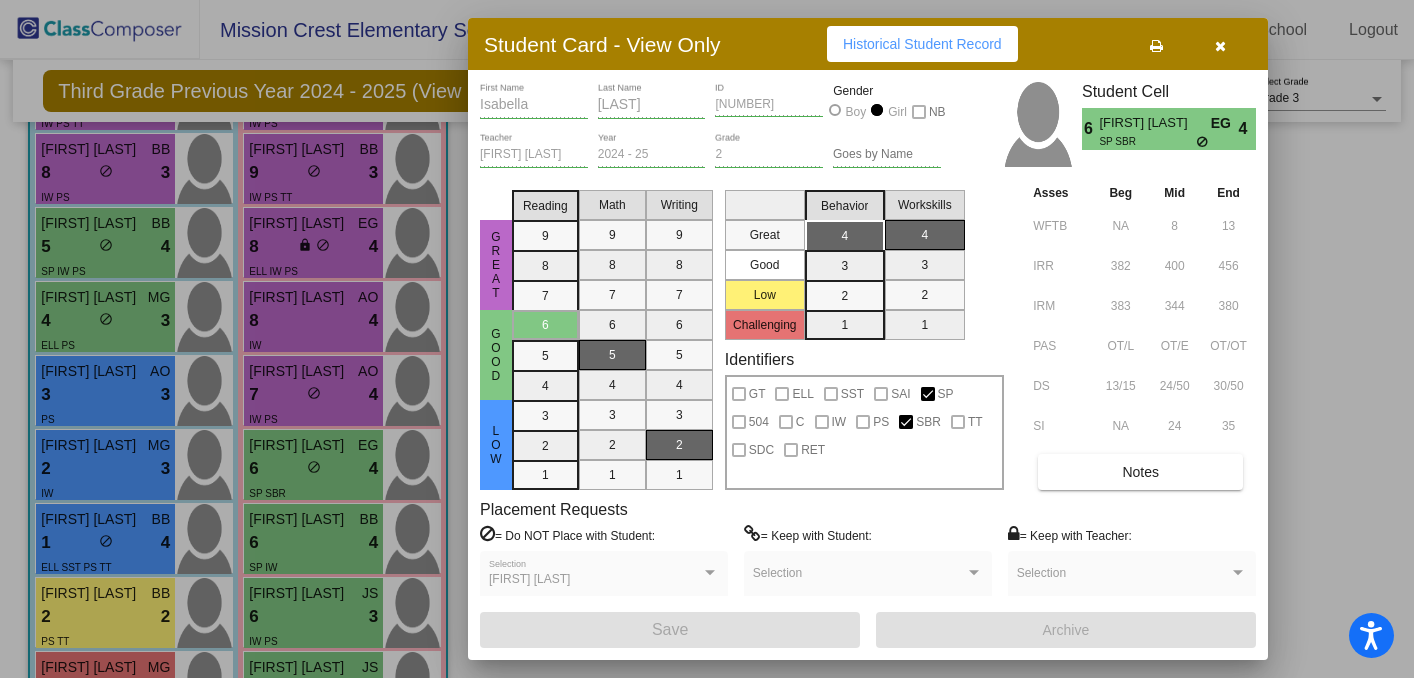 click at bounding box center [1156, 46] 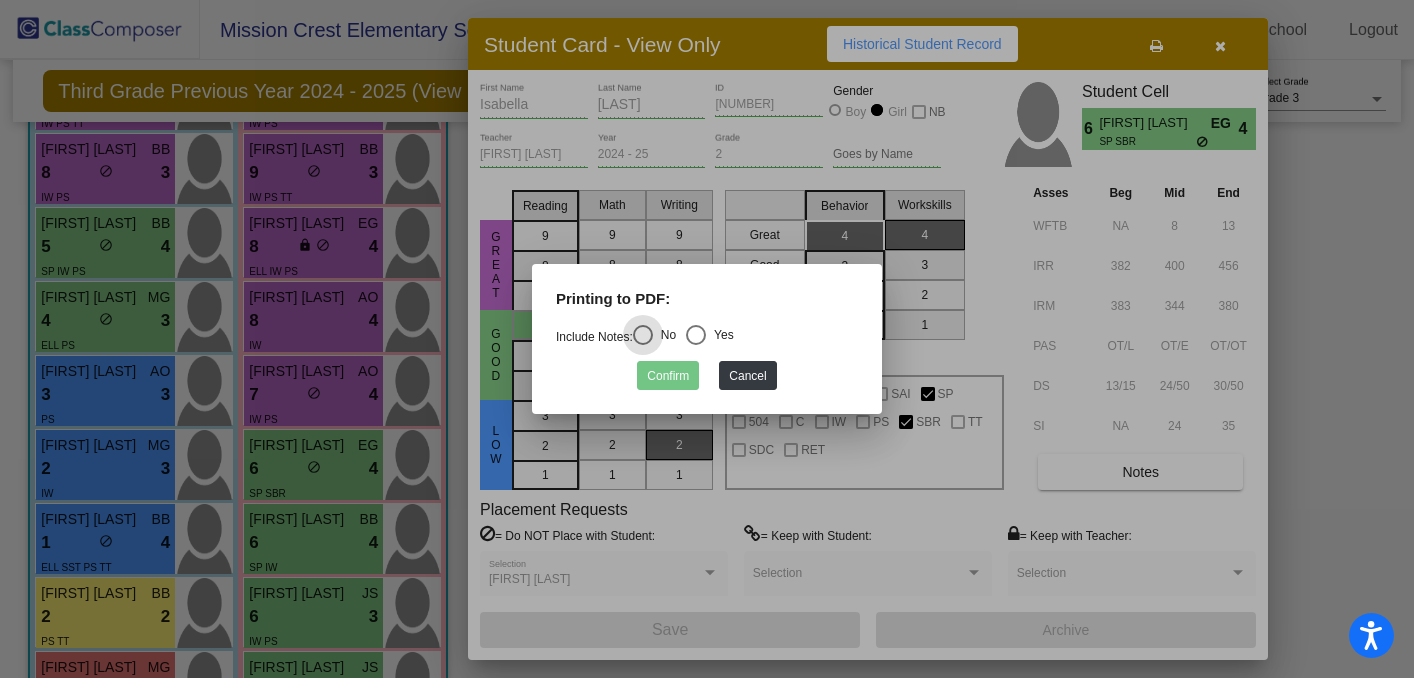 click at bounding box center (696, 335) 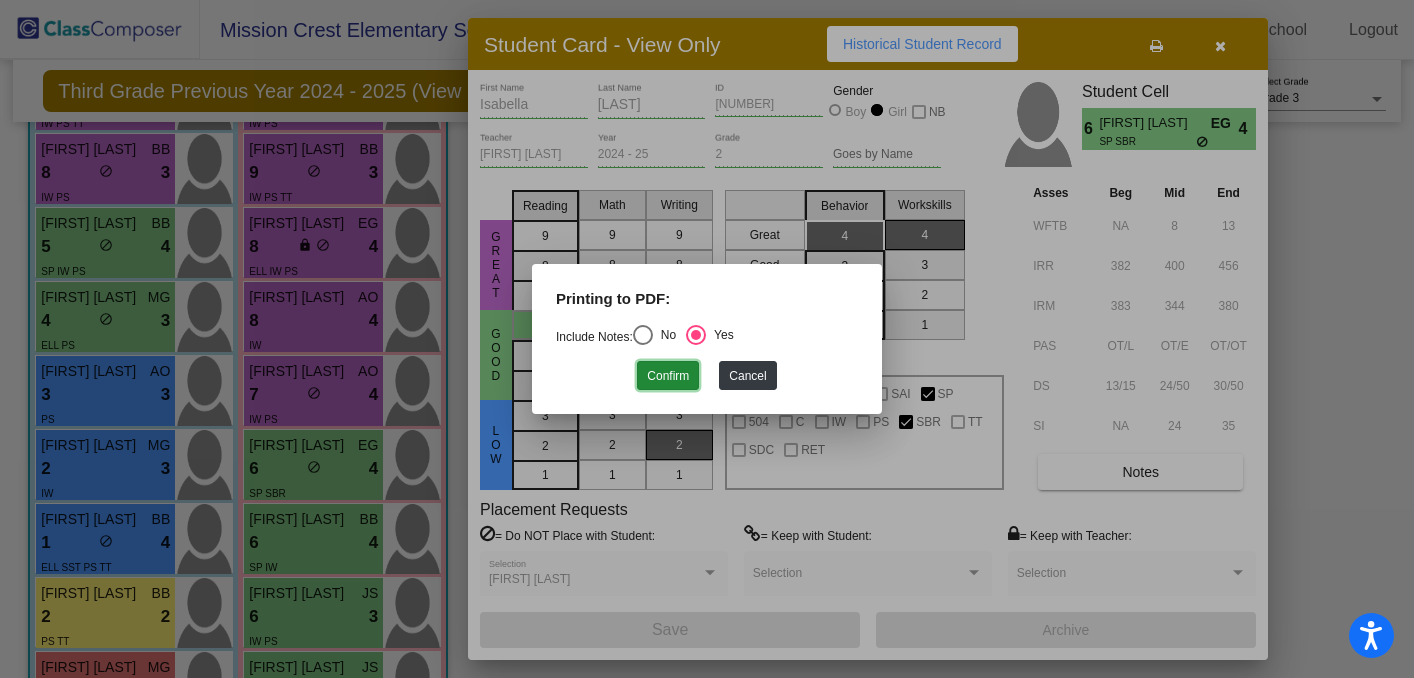 click on "Confirm" at bounding box center [668, 375] 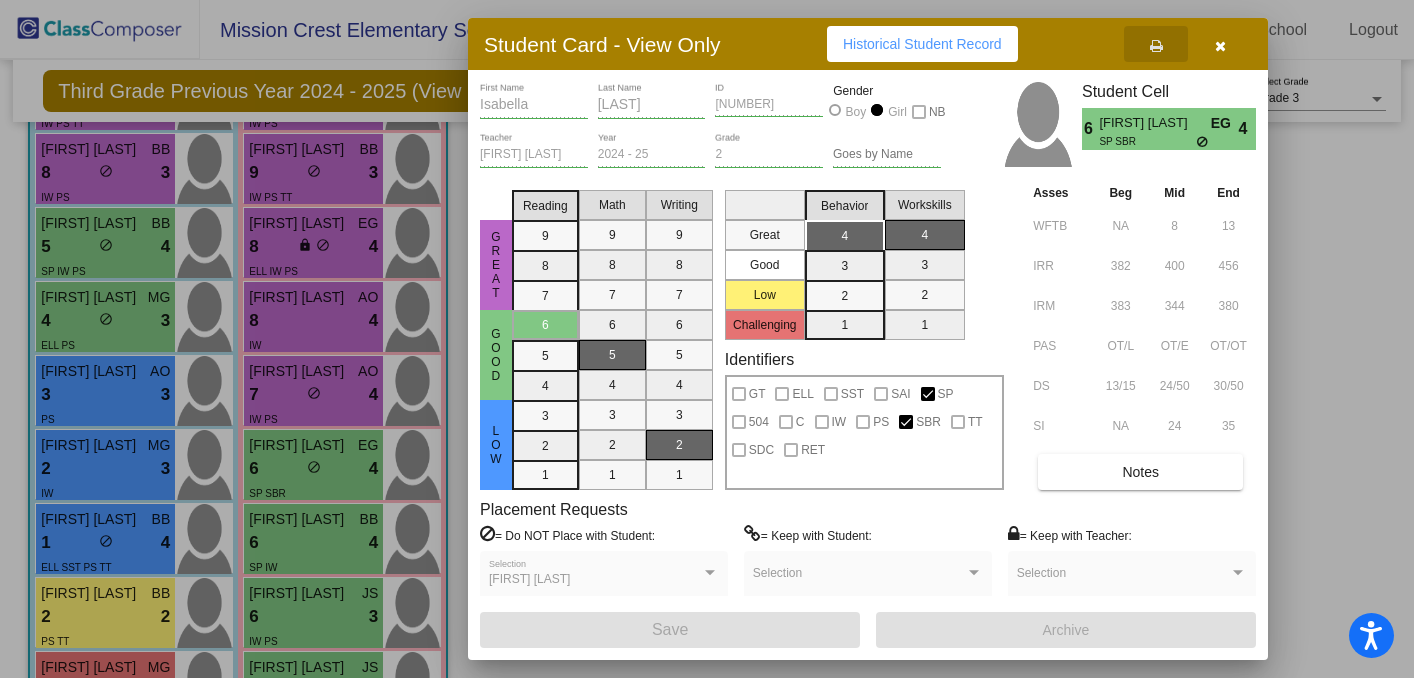 click at bounding box center [1220, 46] 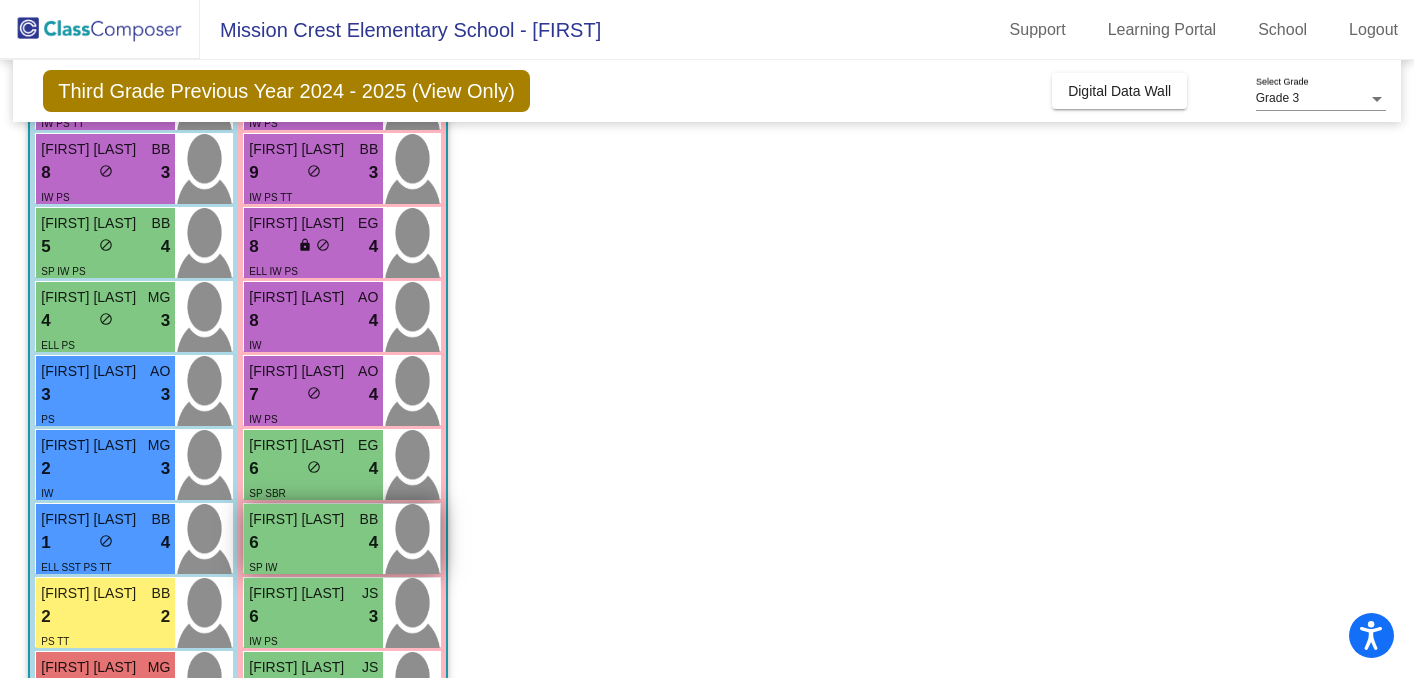 click on "6 lock do_not_disturb_alt 4" at bounding box center (313, 543) 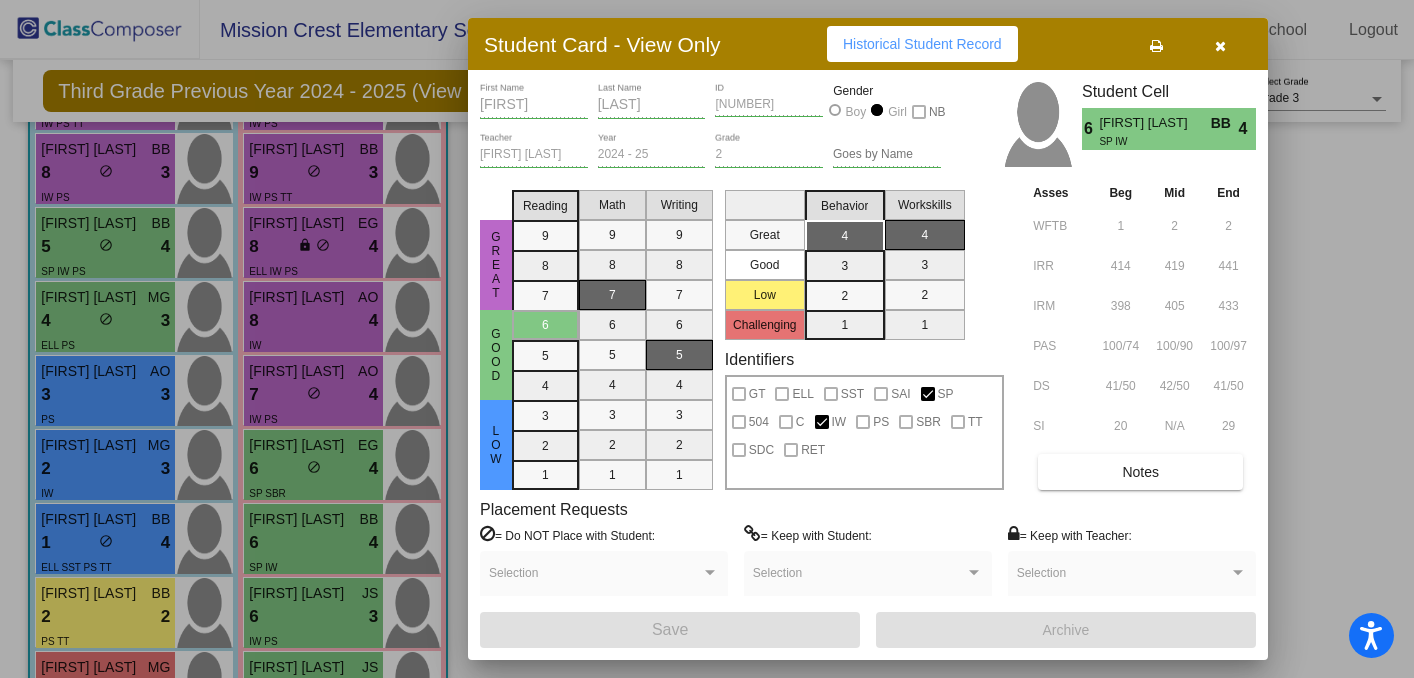 click at bounding box center [1156, 46] 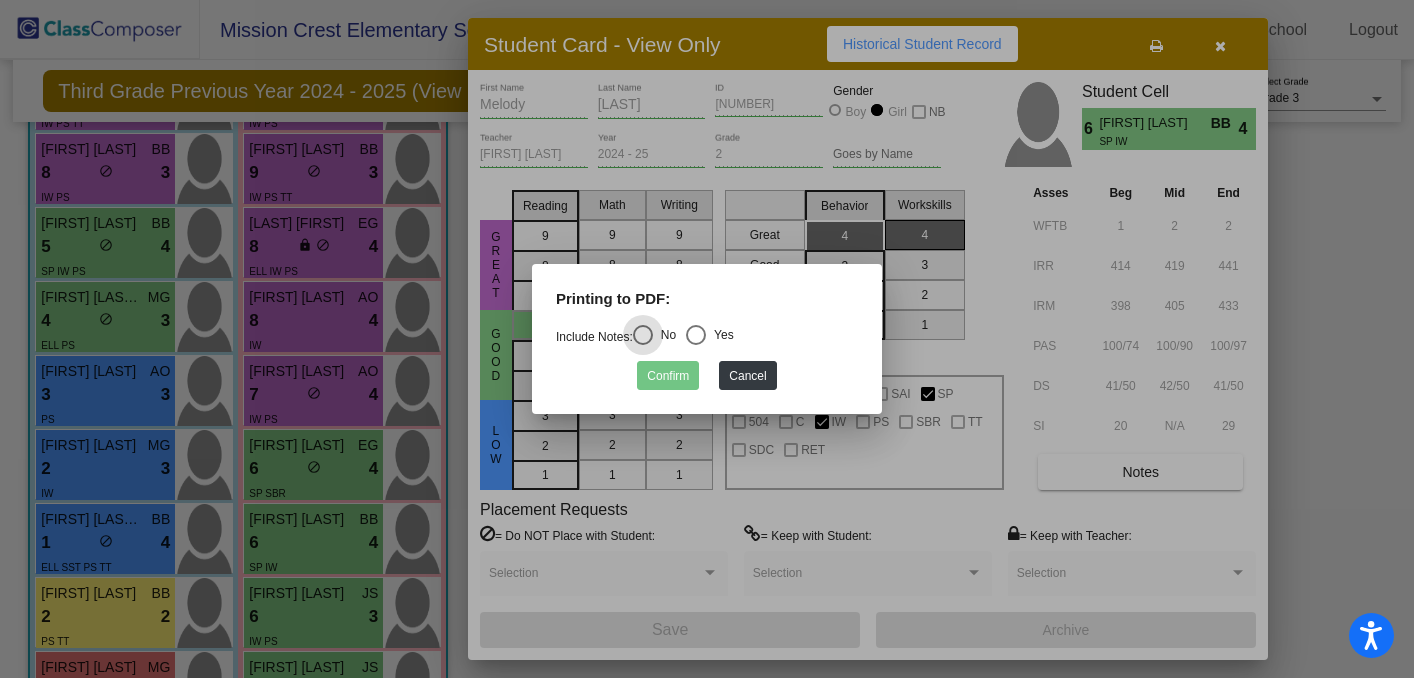 click at bounding box center [696, 335] 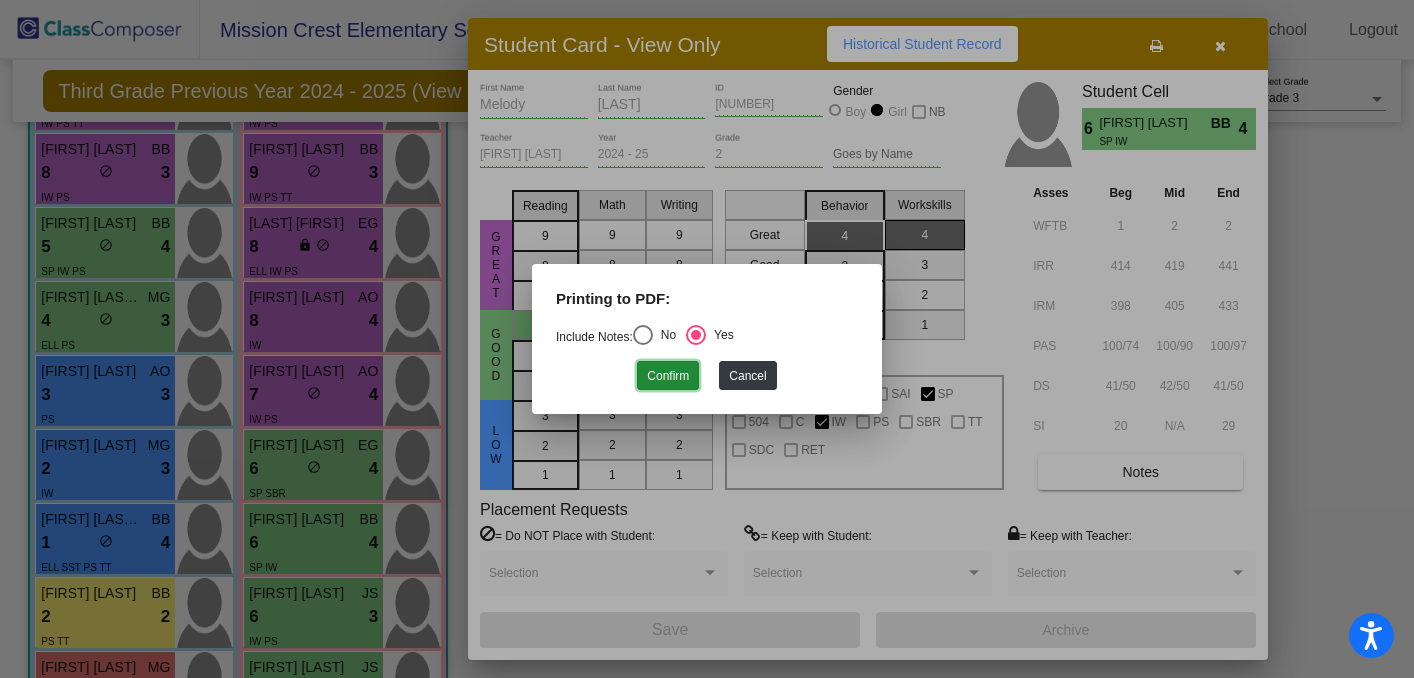 click on "Confirm" at bounding box center (668, 375) 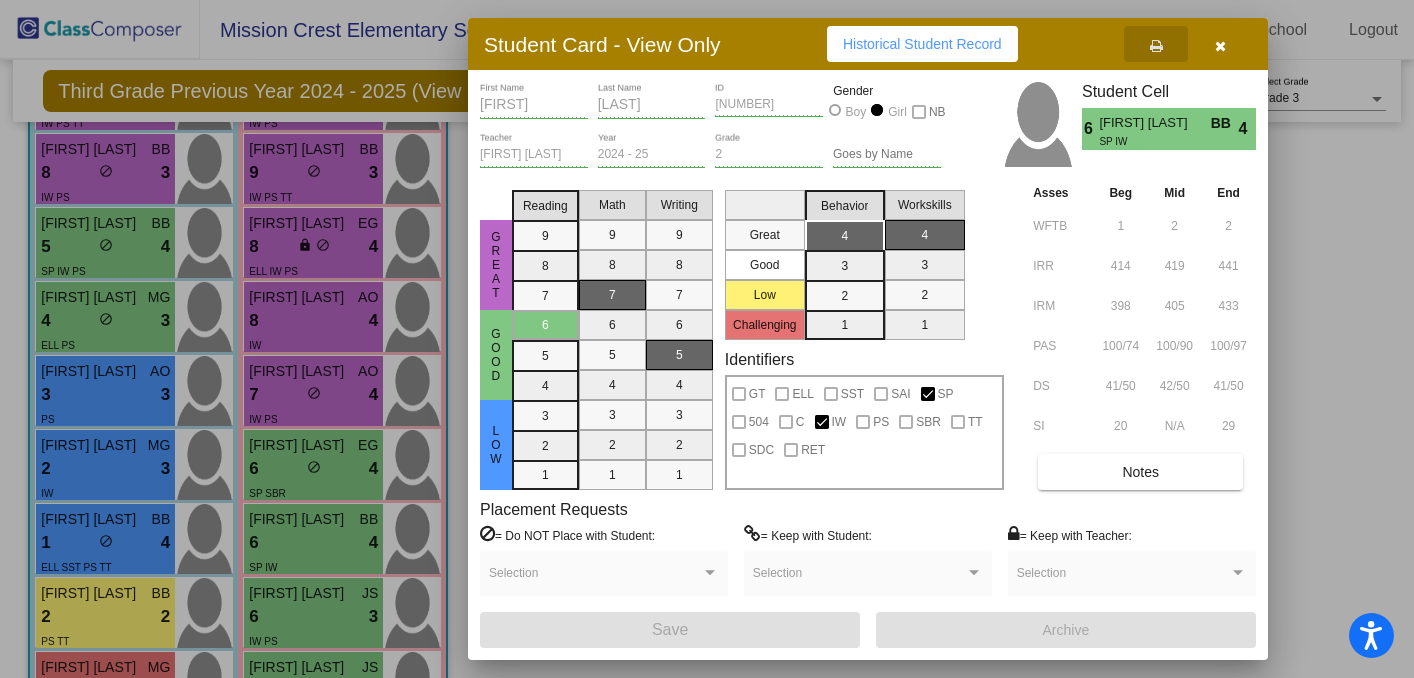 click at bounding box center [1220, 46] 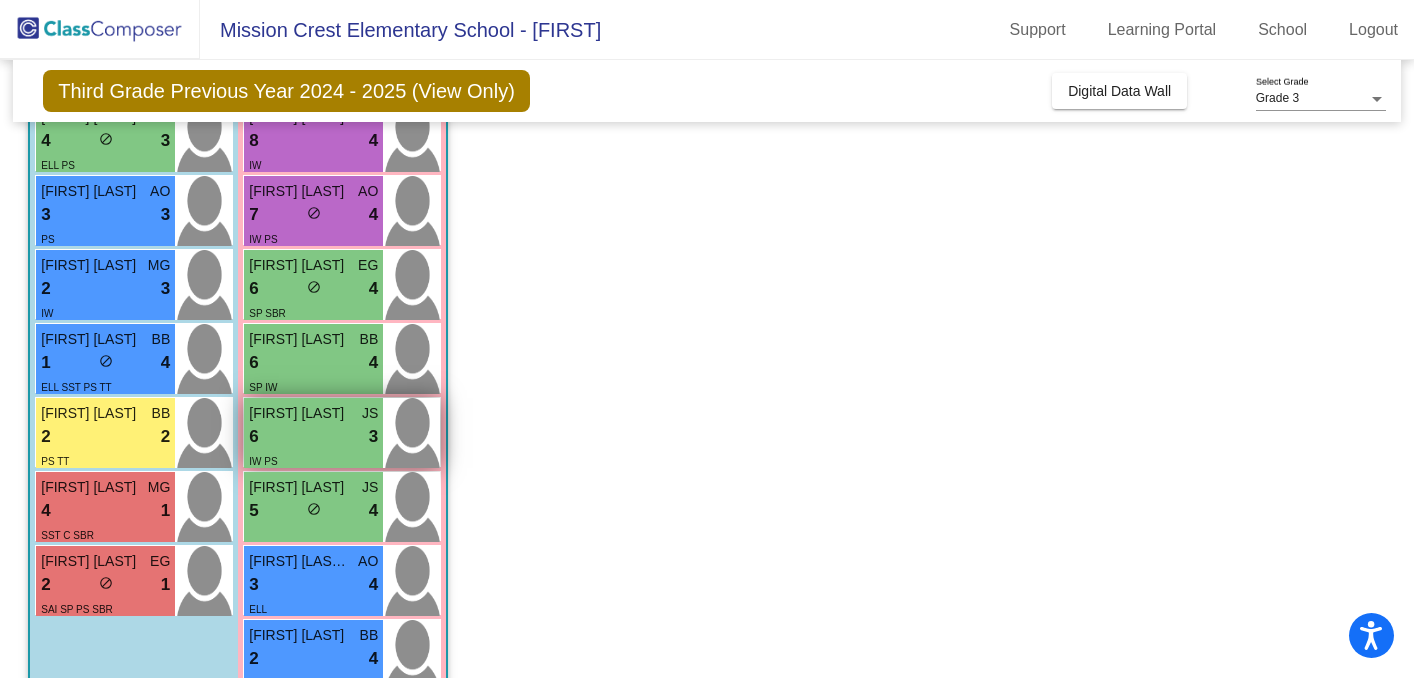 scroll, scrollTop: 443, scrollLeft: 0, axis: vertical 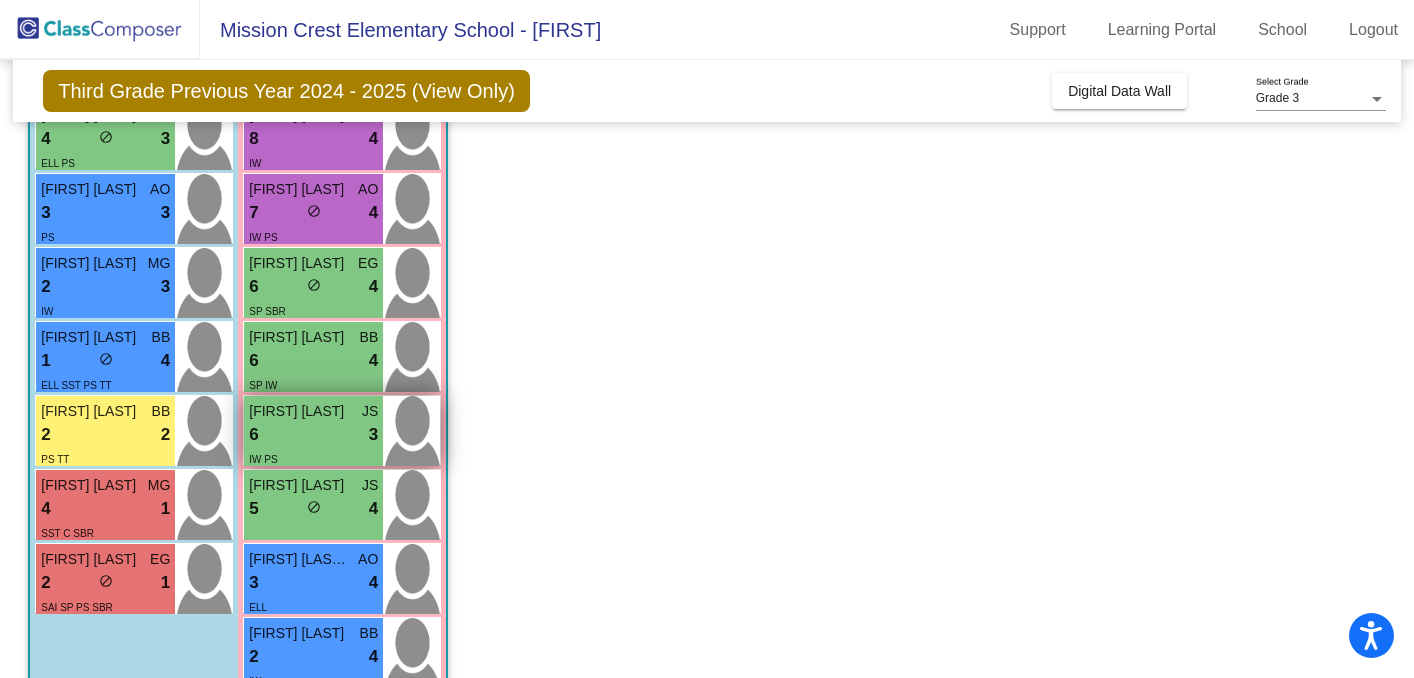 click on "6 lock do_not_disturb_alt 3" at bounding box center (313, 435) 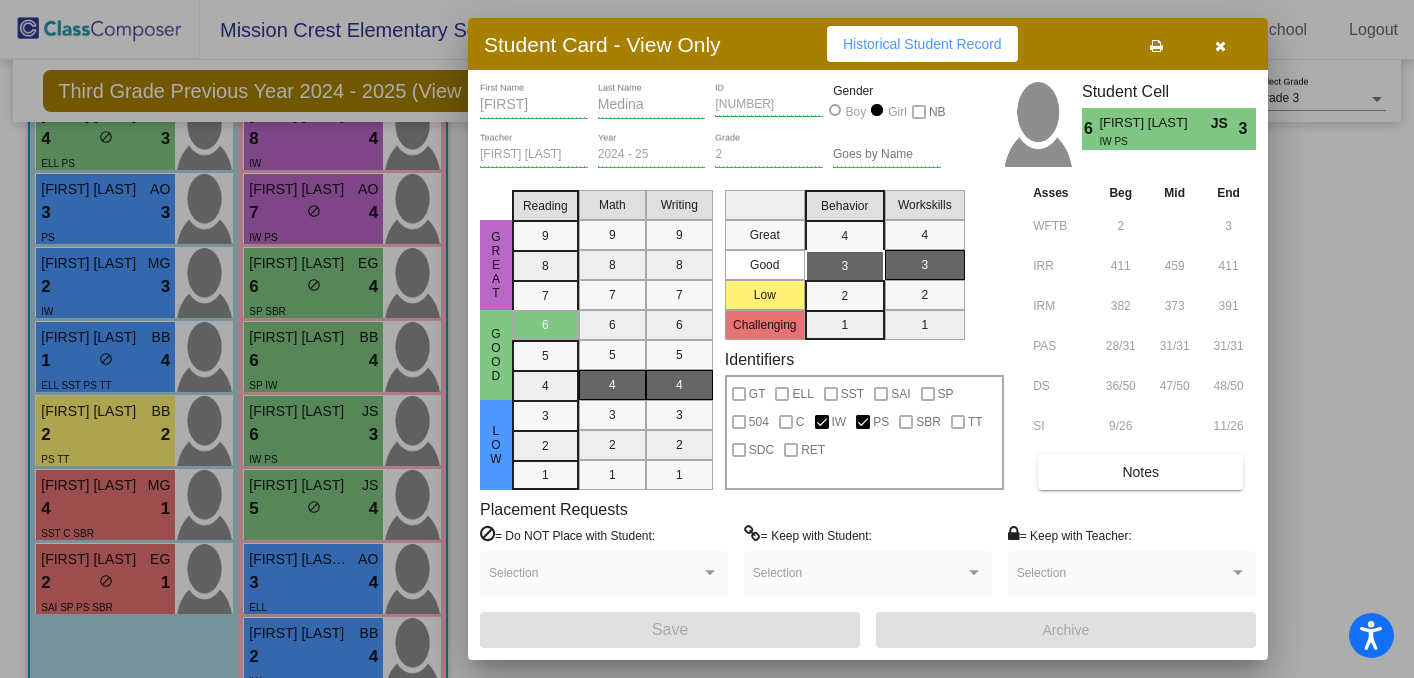 click at bounding box center (1156, 46) 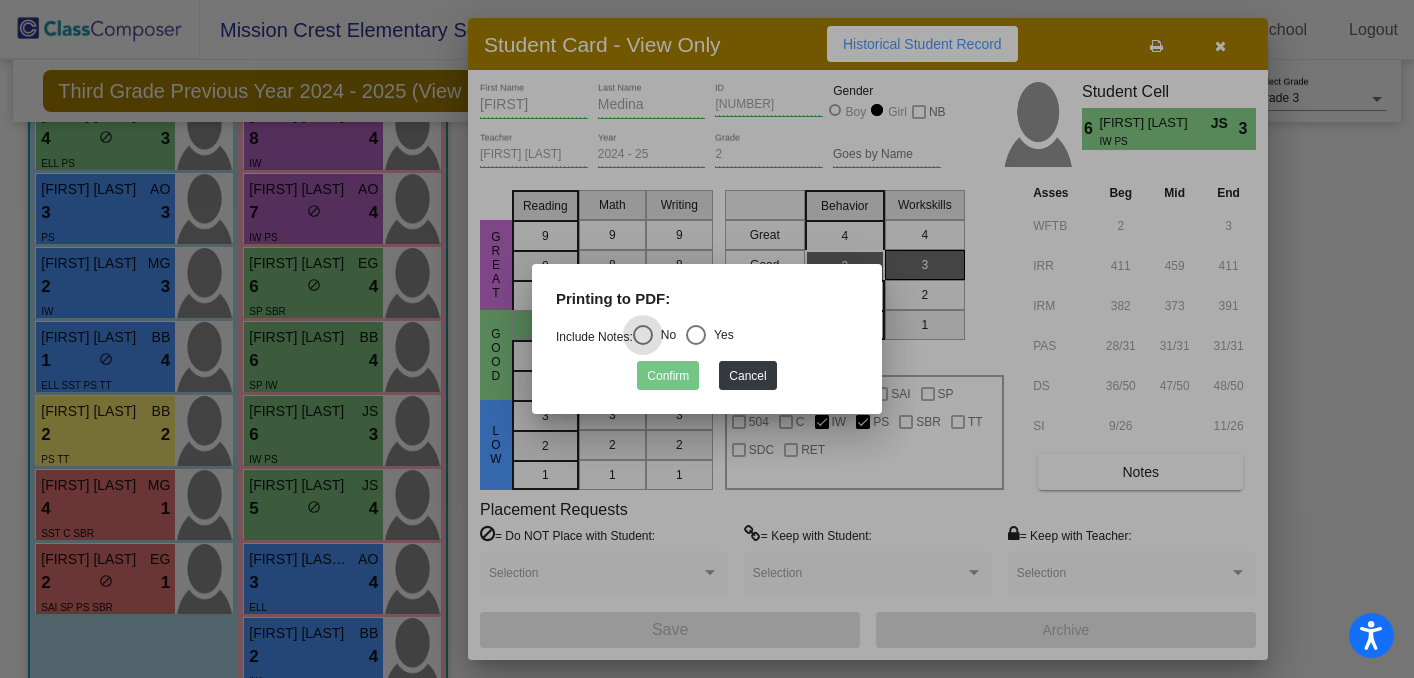 click at bounding box center (696, 335) 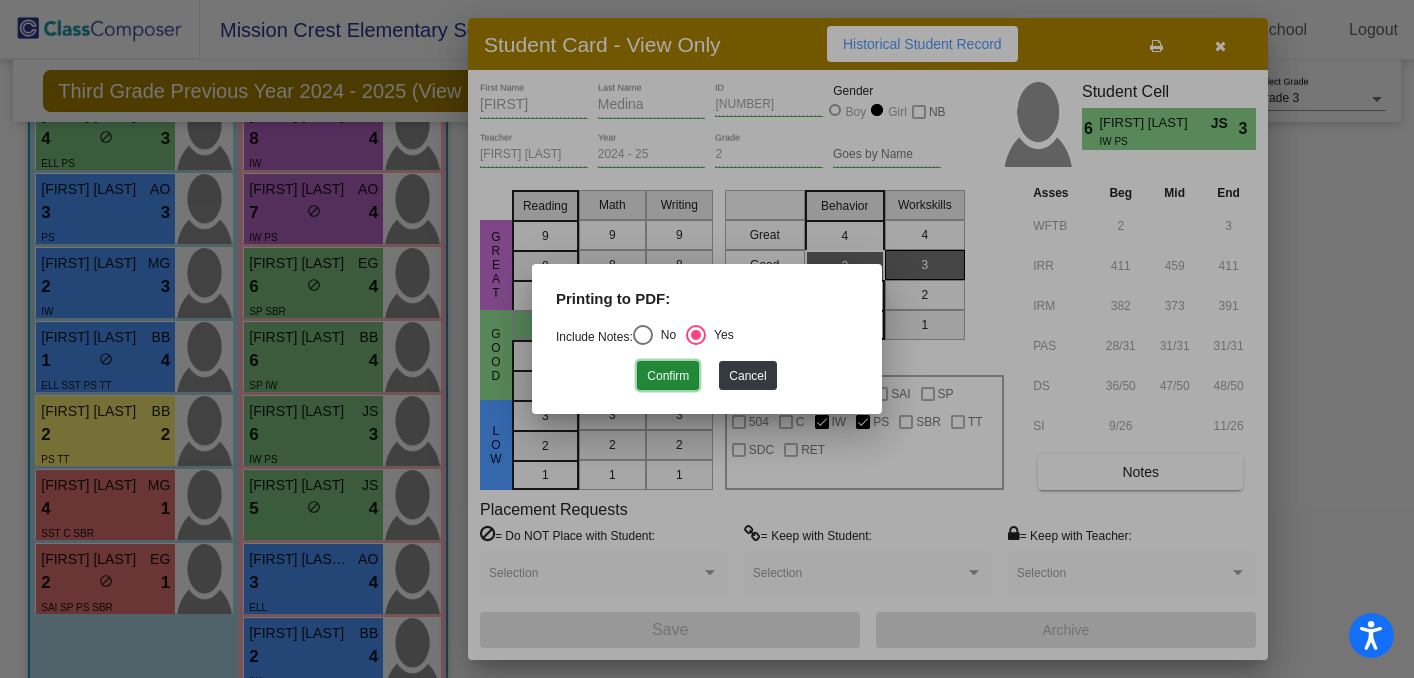 click on "Confirm" at bounding box center (668, 375) 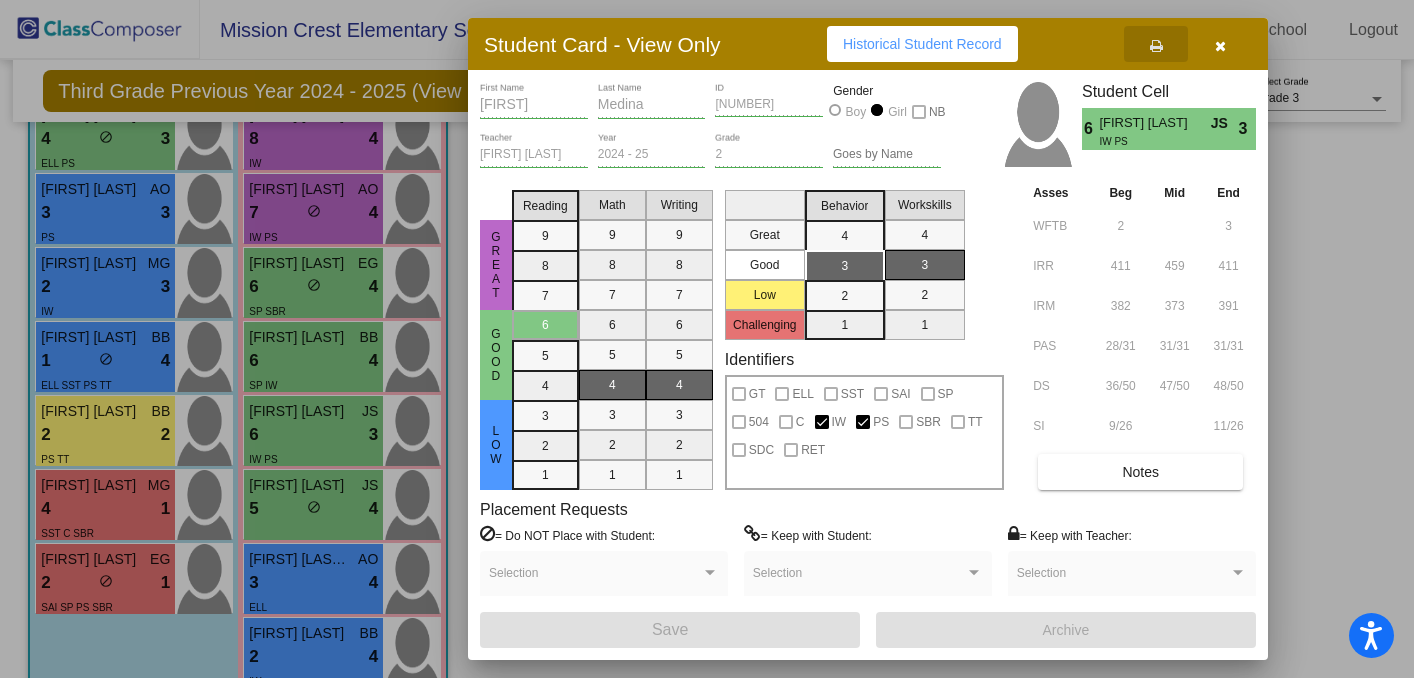scroll, scrollTop: 0, scrollLeft: 0, axis: both 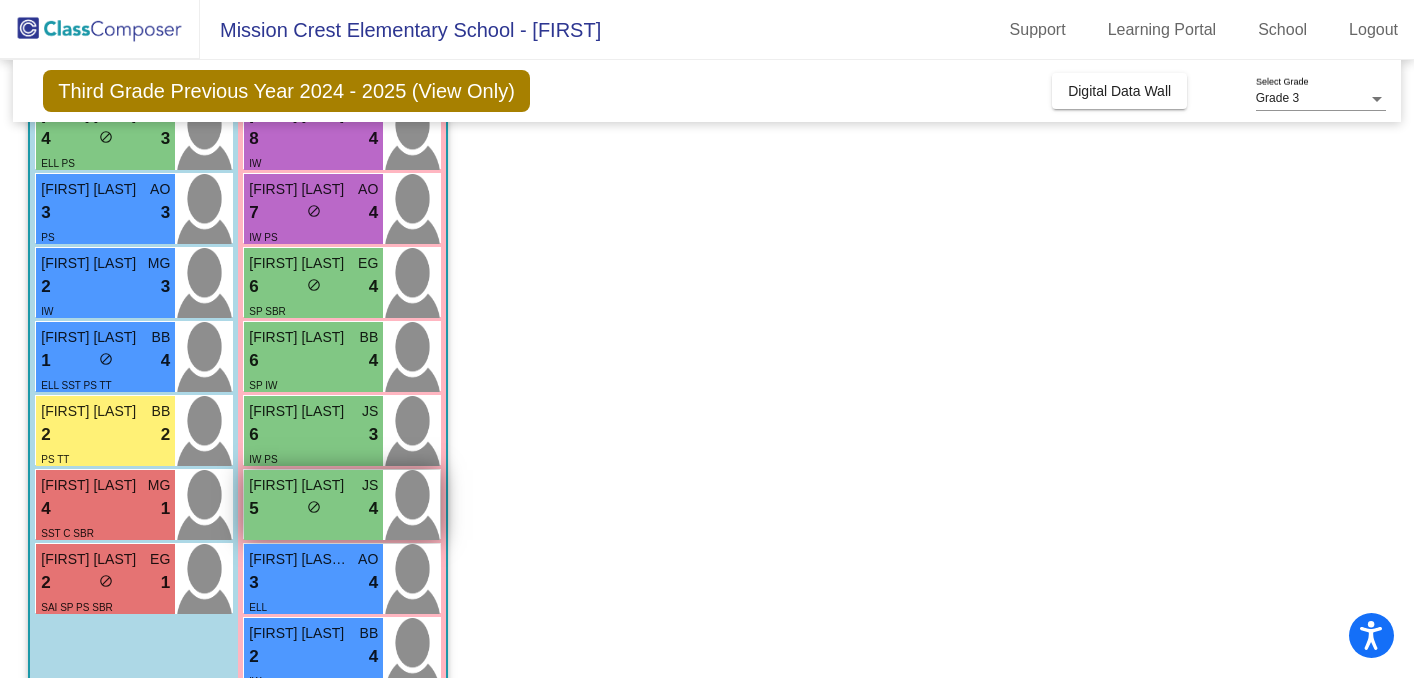 click on "5 lock do_not_disturb_alt 4" at bounding box center (313, 509) 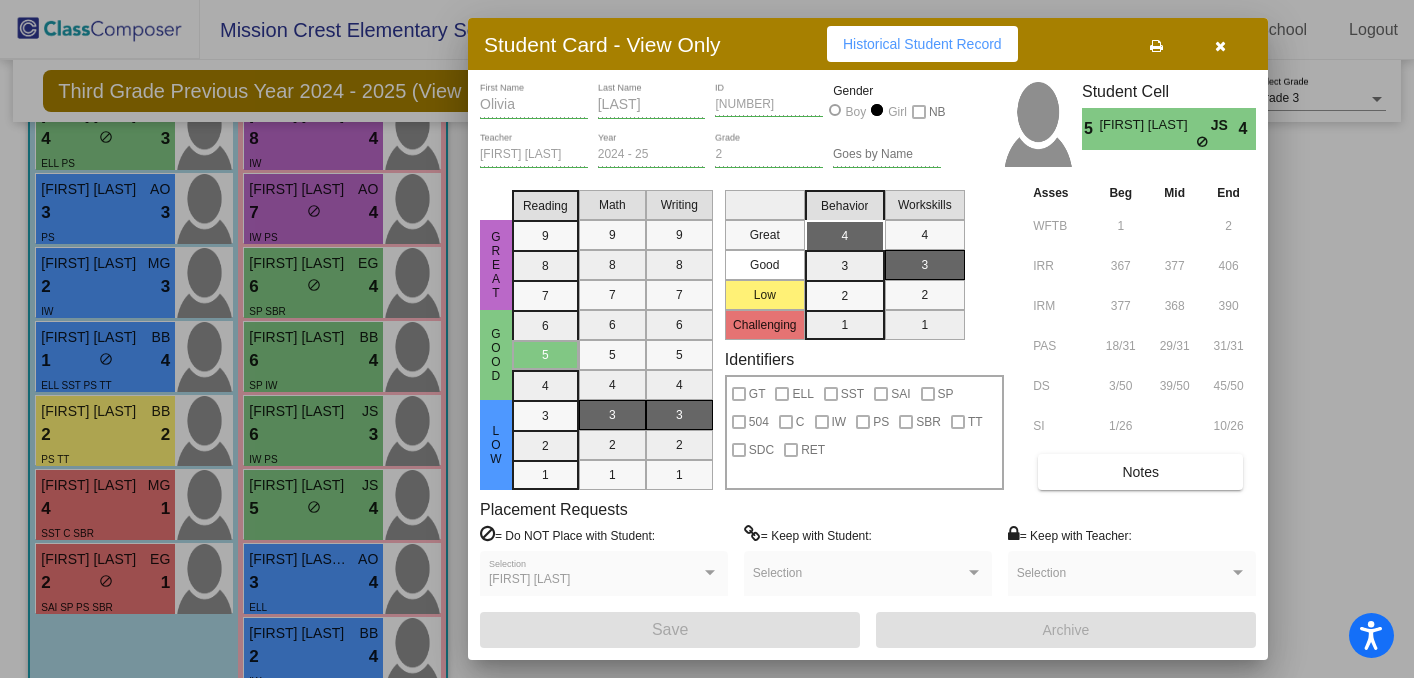 click at bounding box center [1156, 46] 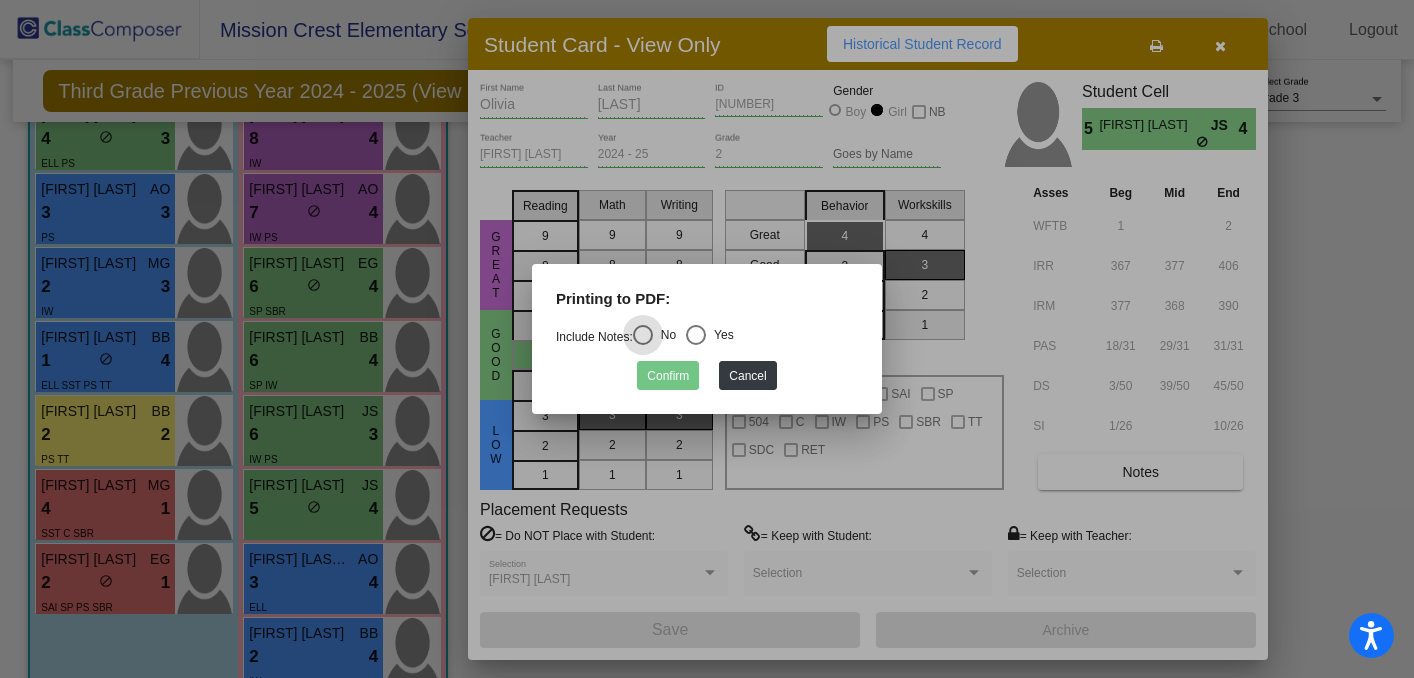 click at bounding box center (696, 335) 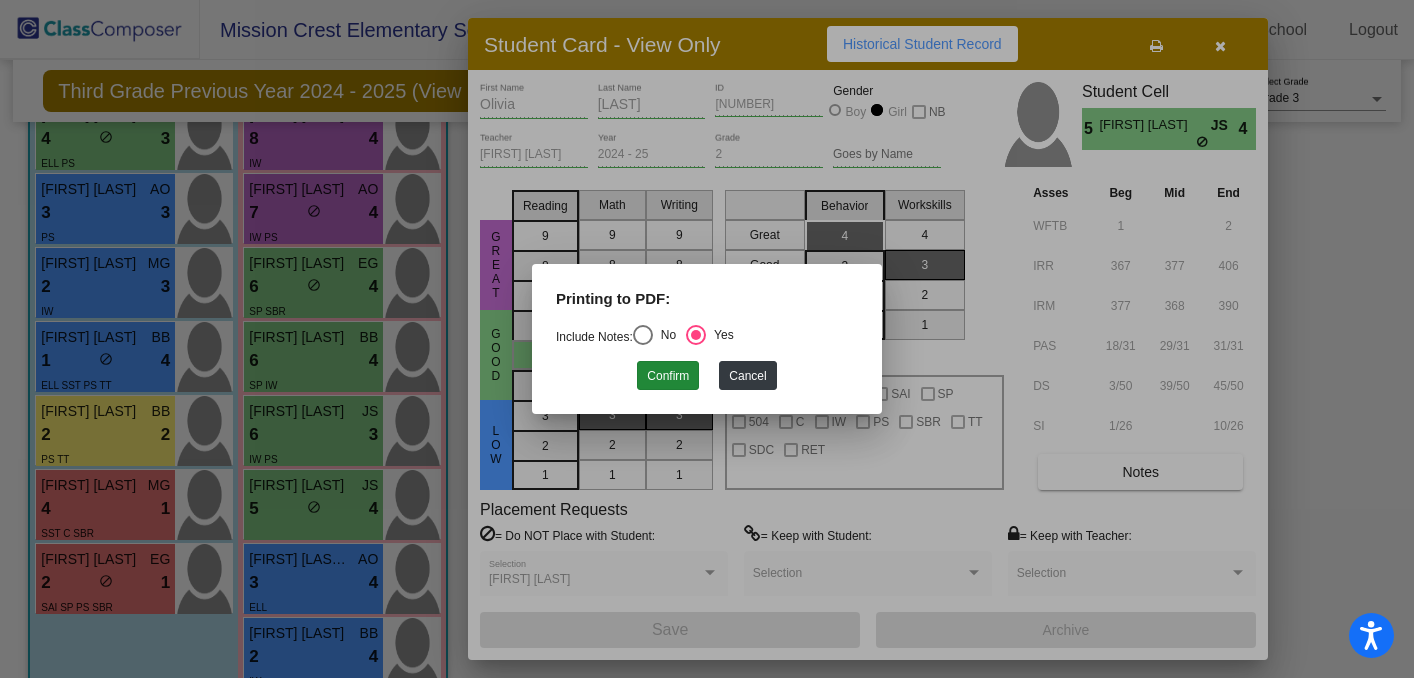 click on "Confirm" at bounding box center (668, 375) 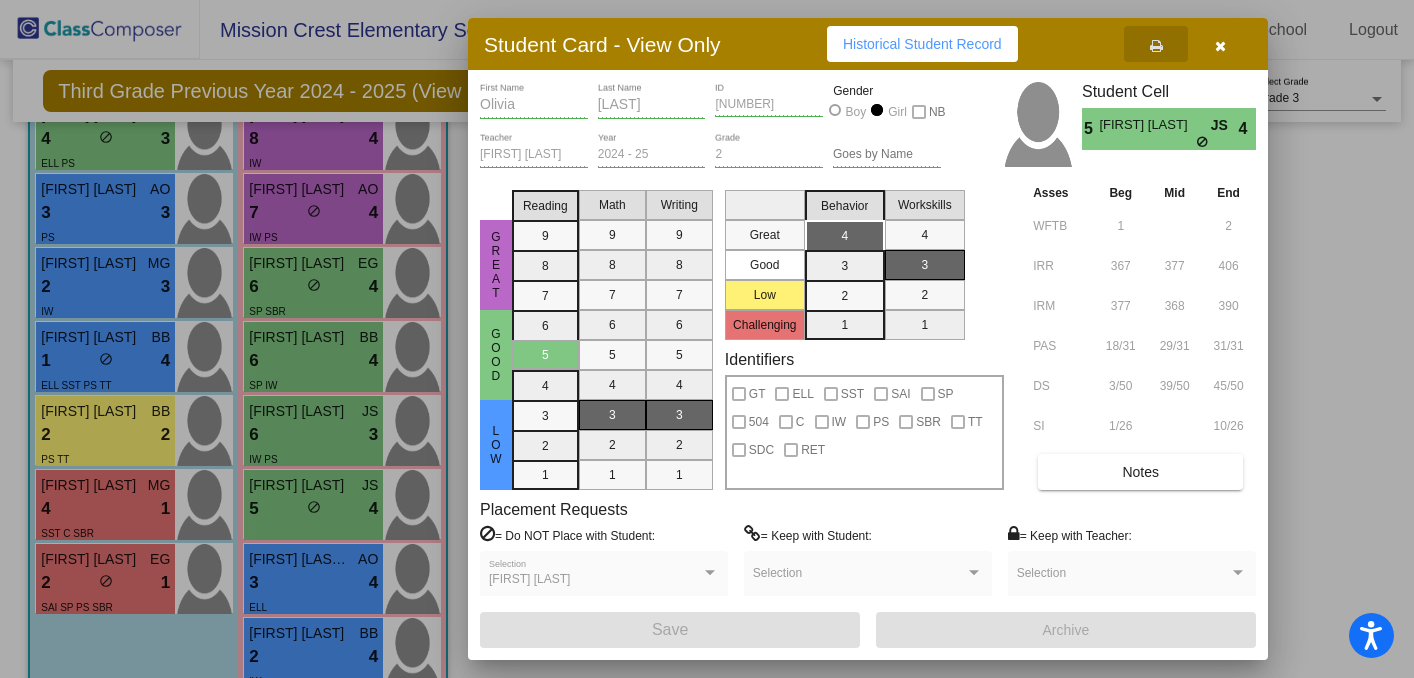 click at bounding box center [1220, 46] 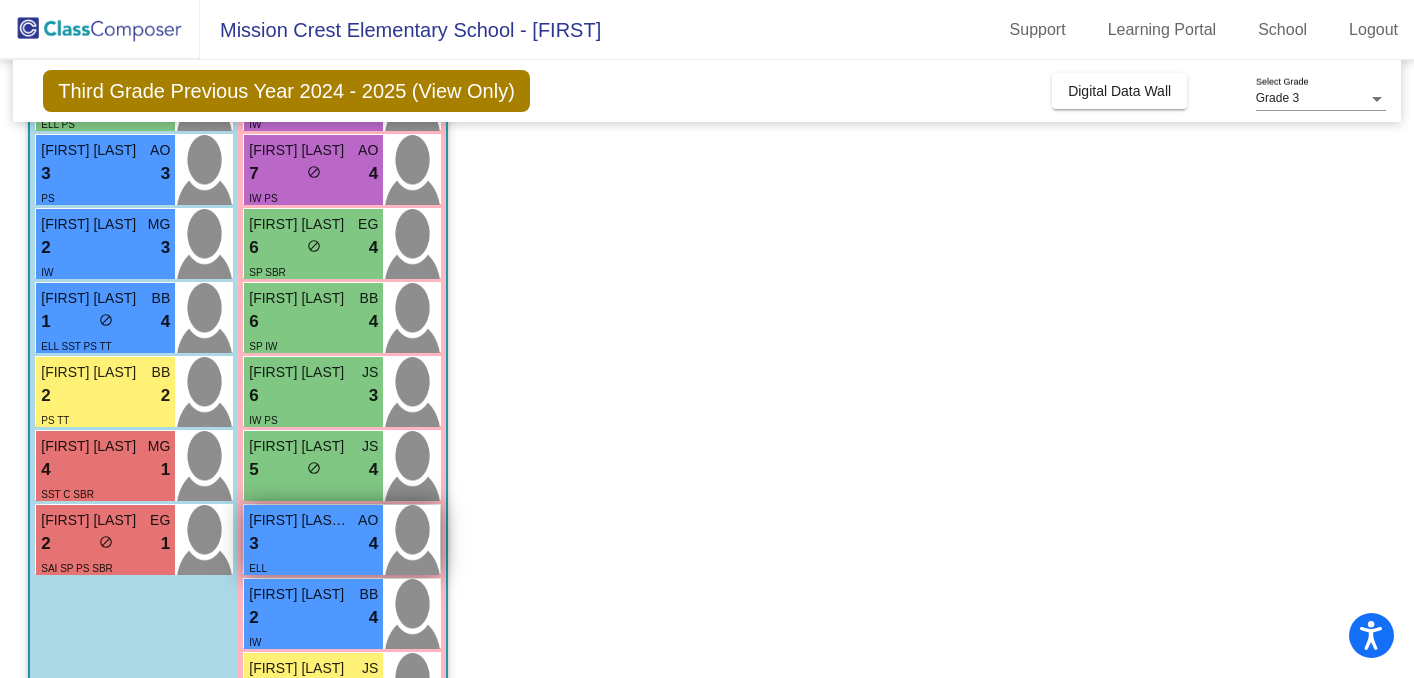 scroll, scrollTop: 562, scrollLeft: 0, axis: vertical 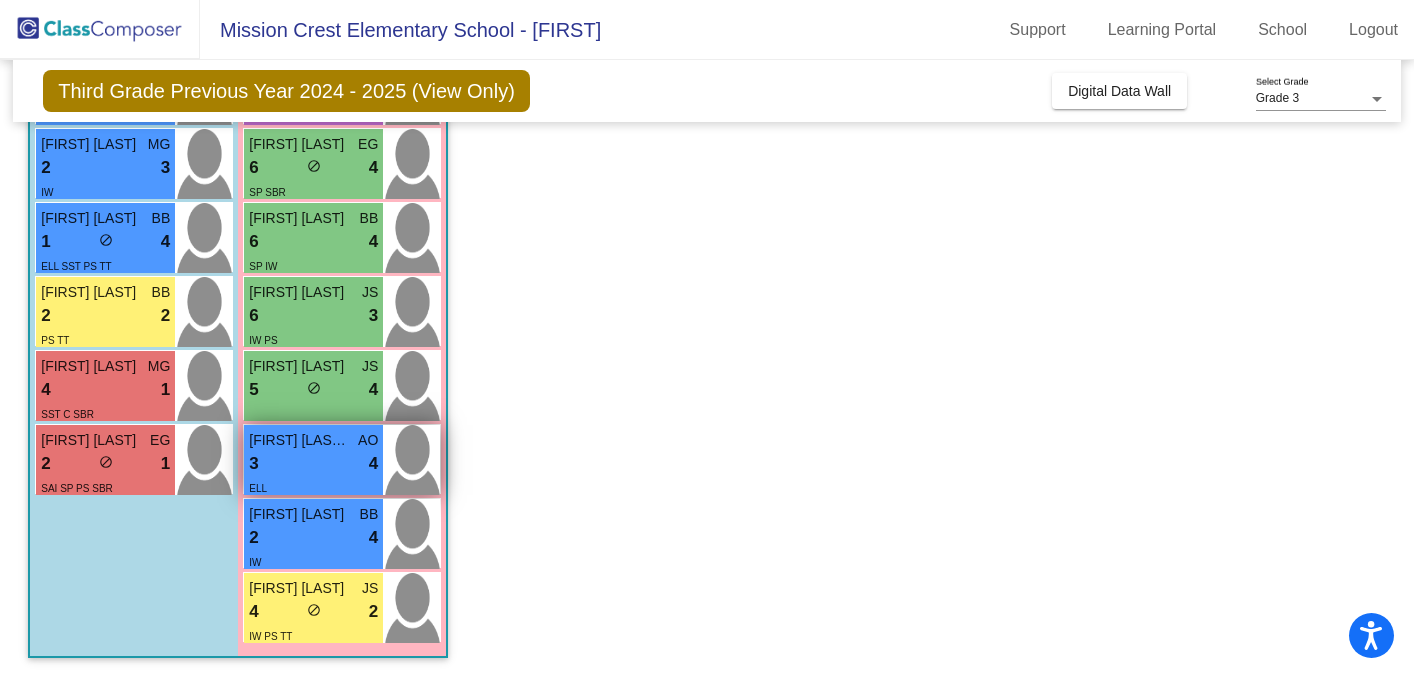 click on "ELL" at bounding box center (313, 487) 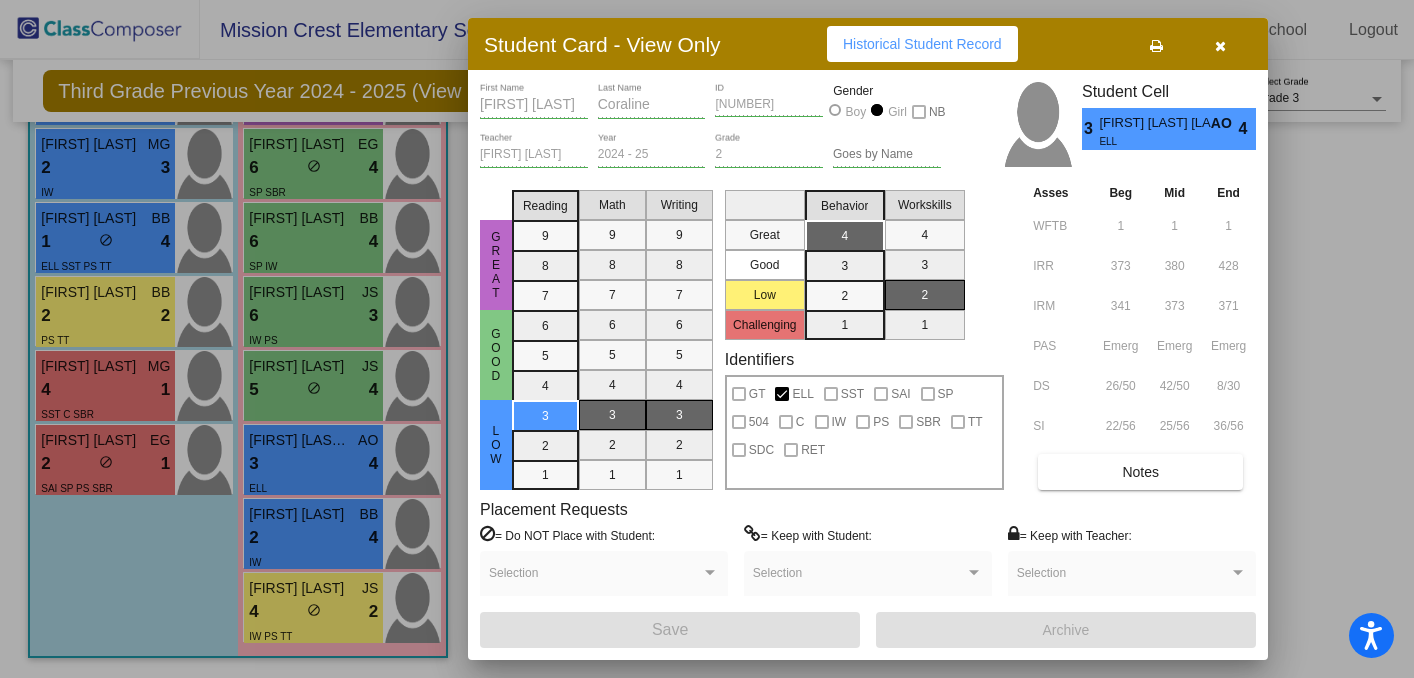 click at bounding box center (1156, 46) 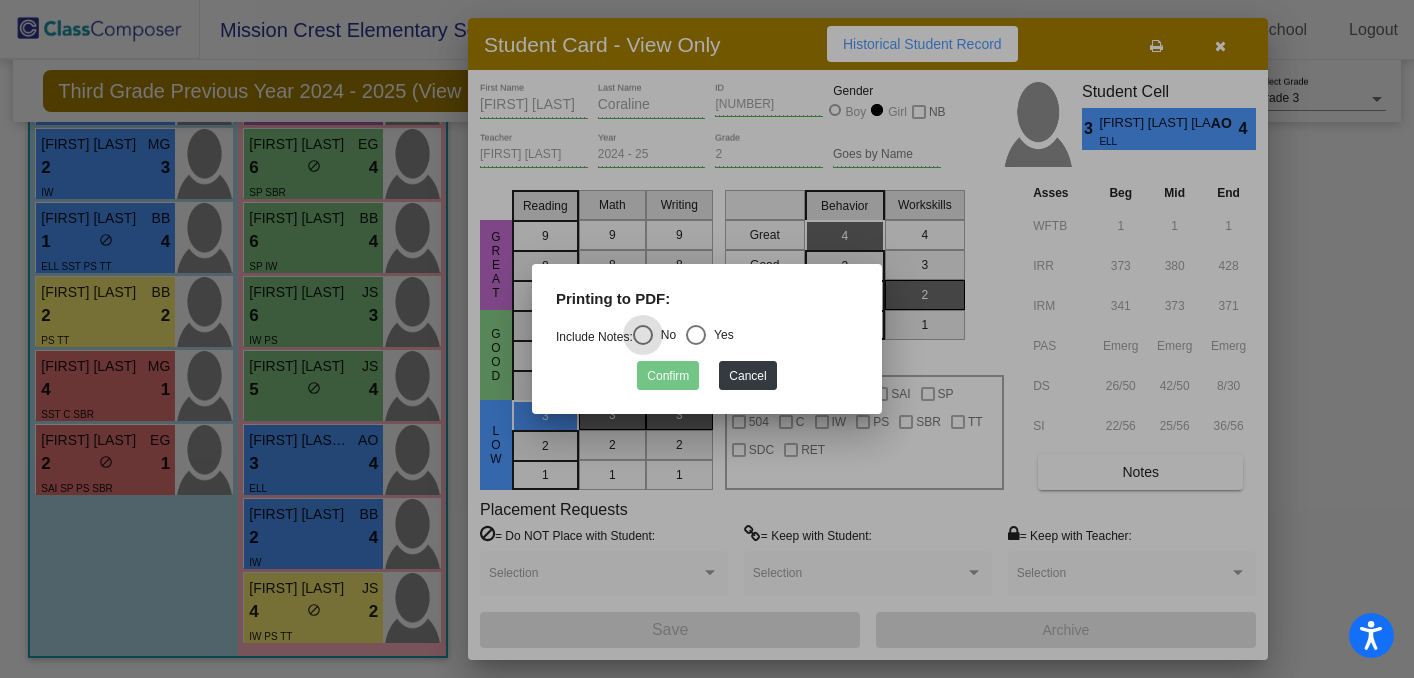 click at bounding box center [696, 335] 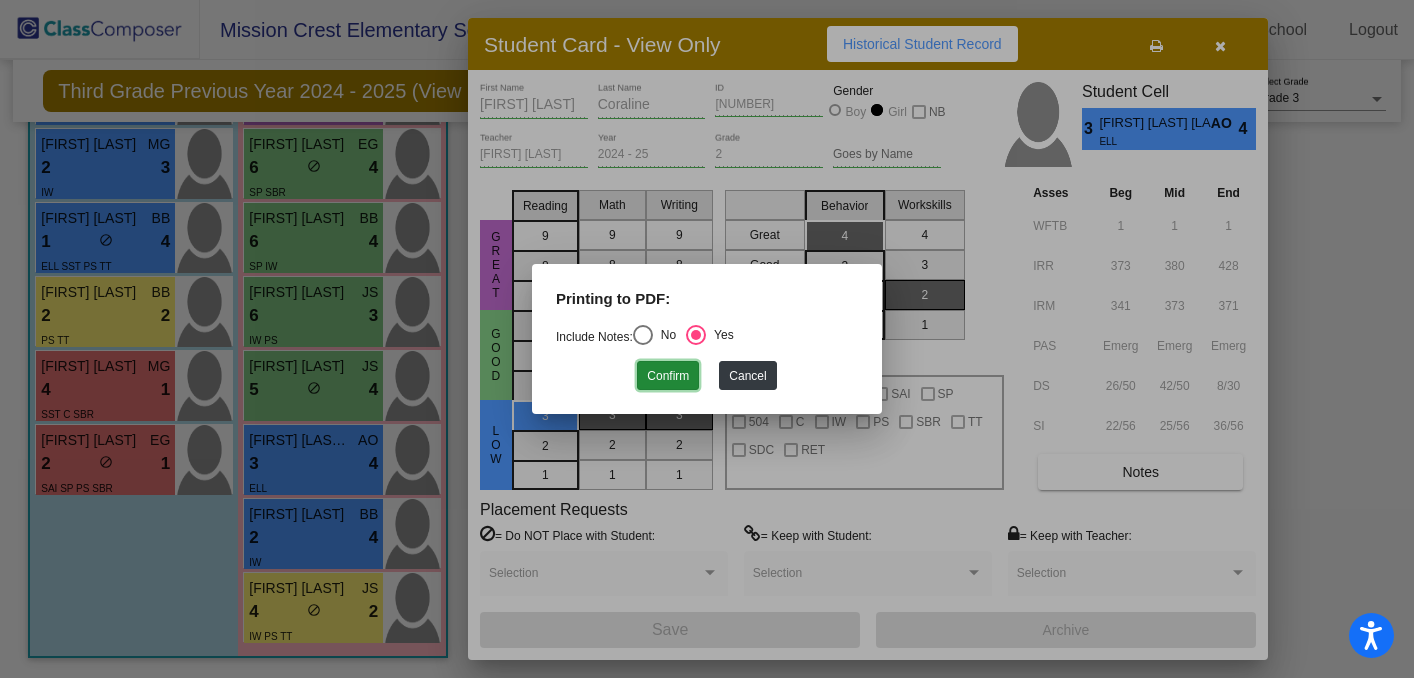 click on "Confirm" at bounding box center (668, 375) 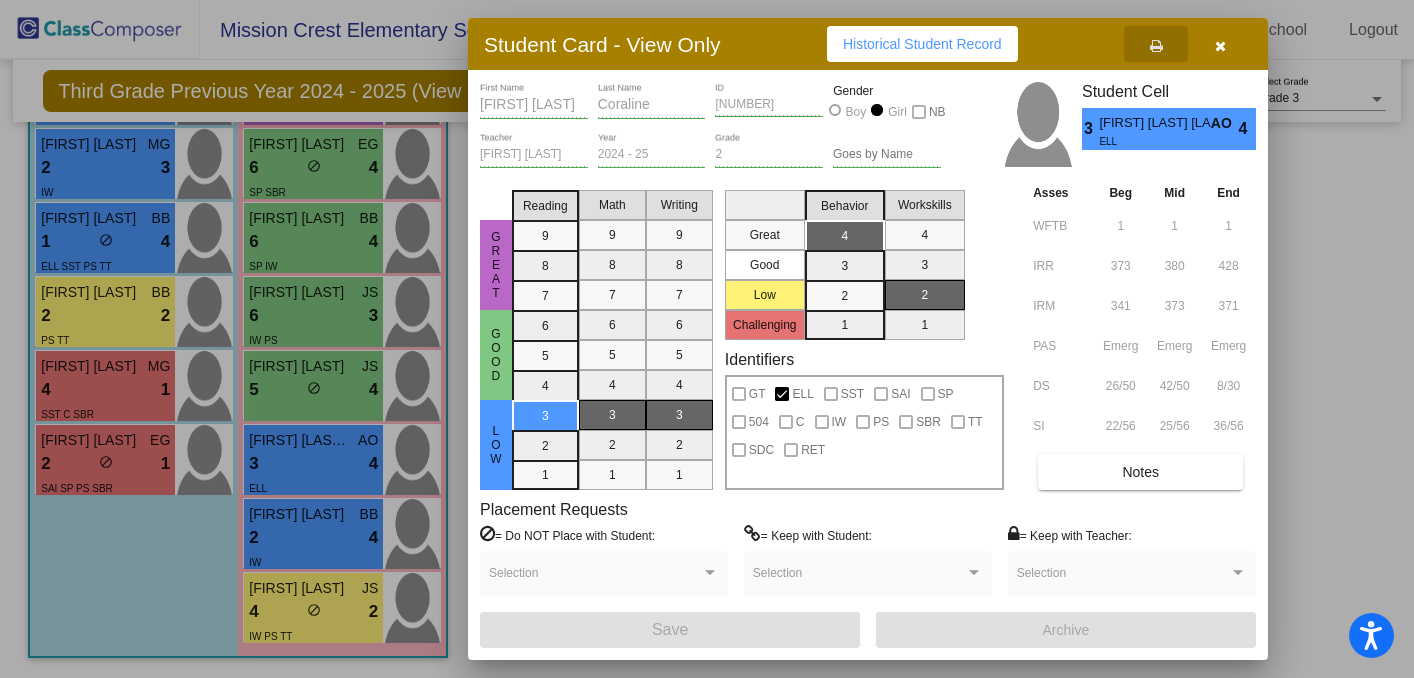 click at bounding box center (1220, 46) 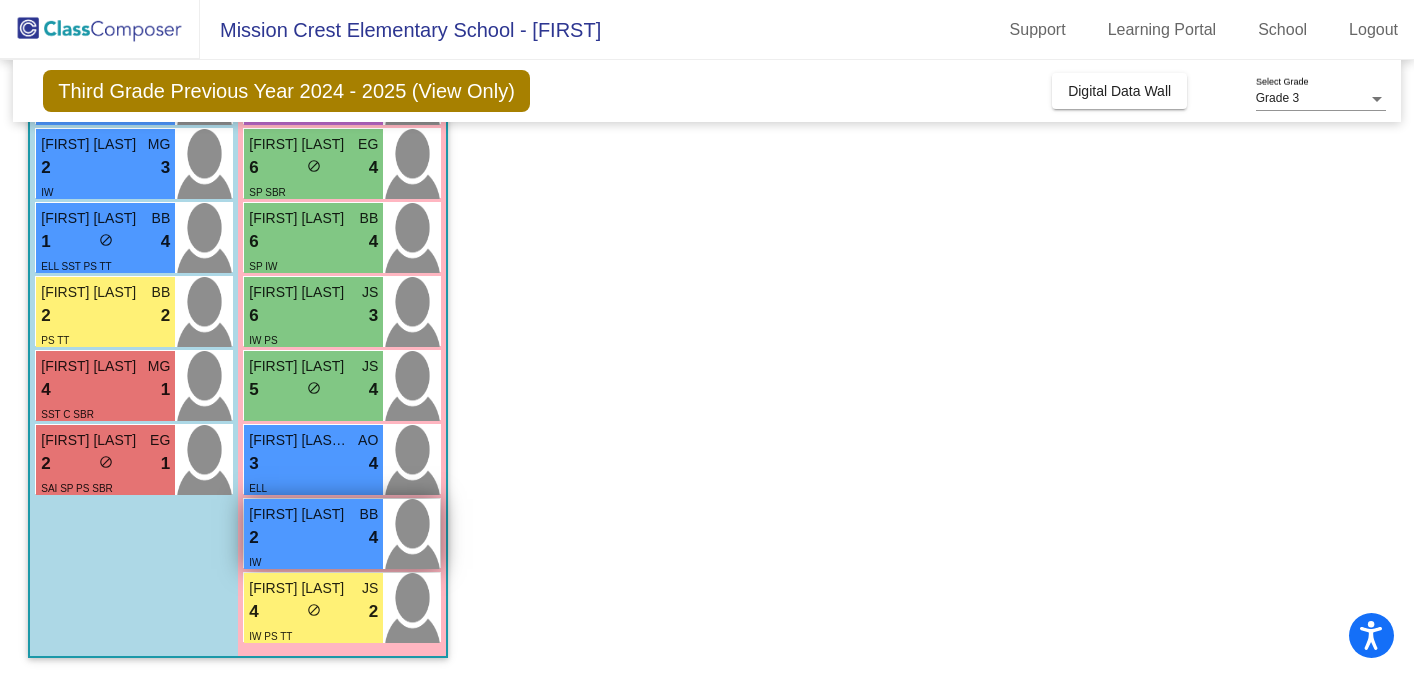 click on "2 lock do_not_disturb_alt 4" at bounding box center [313, 538] 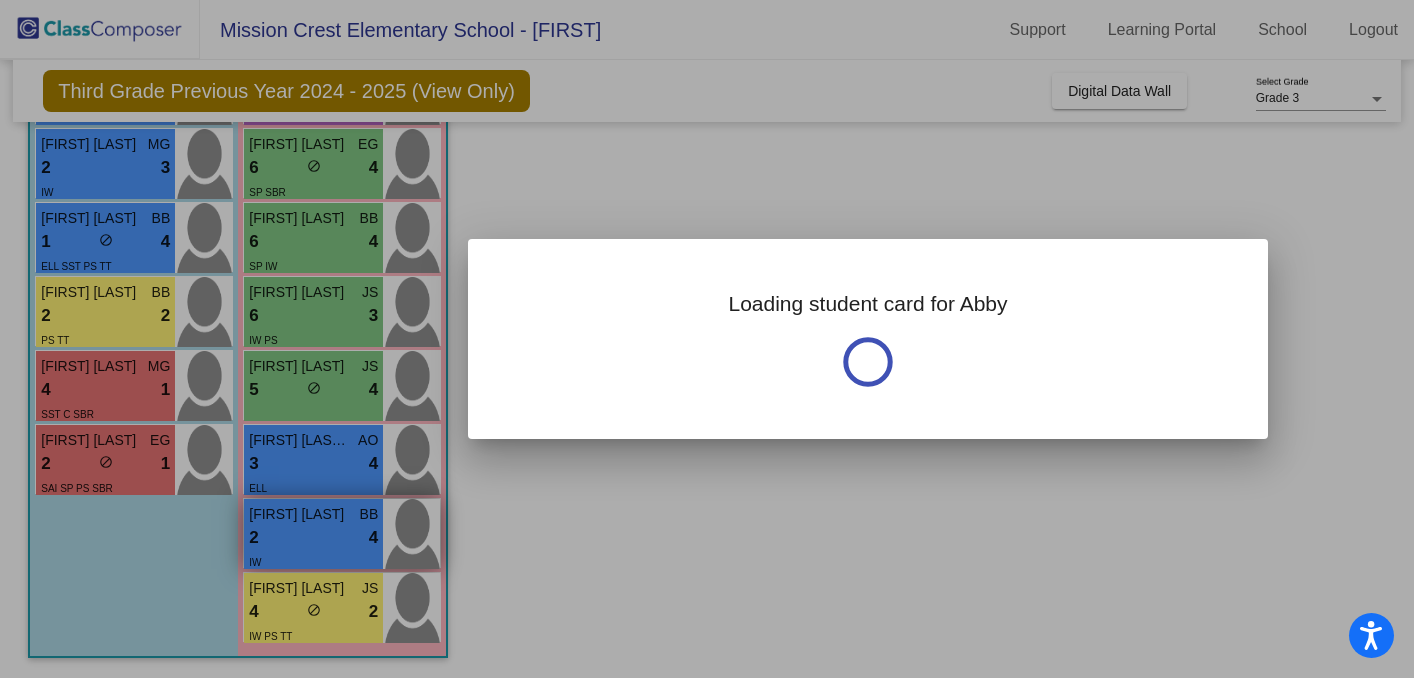 click at bounding box center [707, 339] 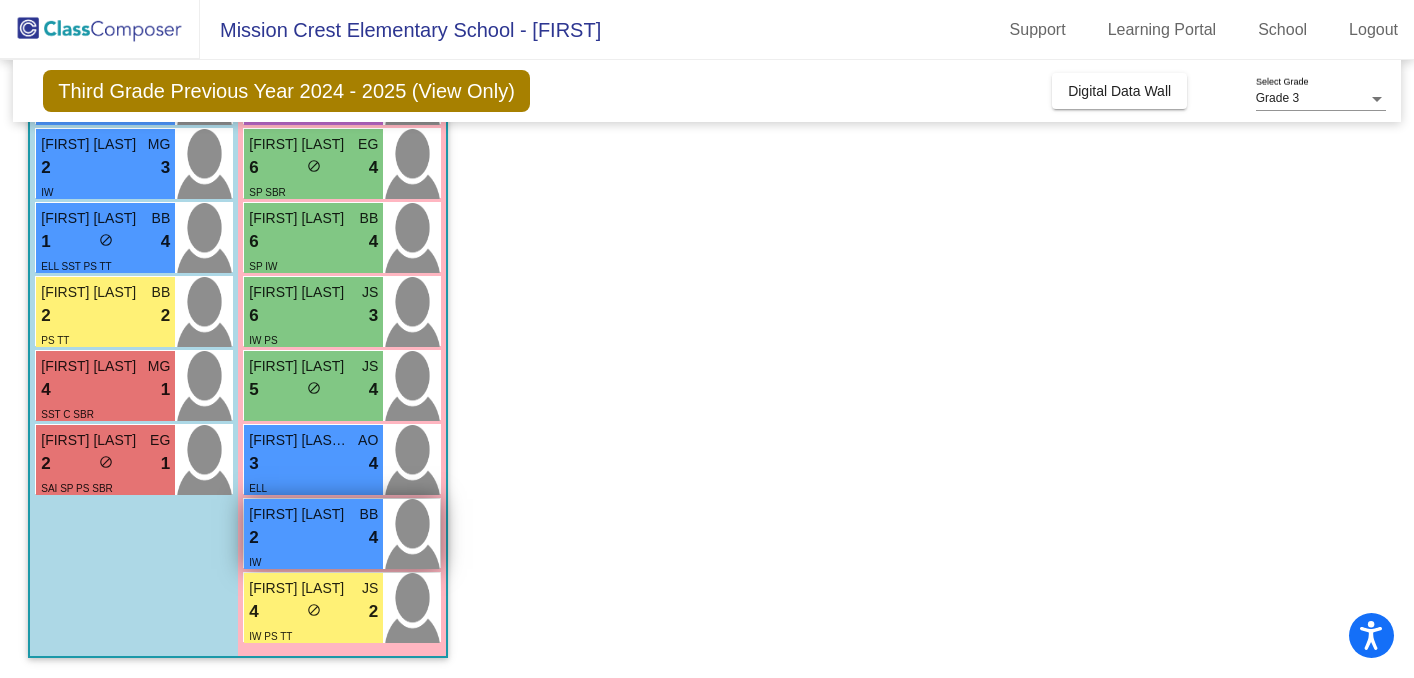 click on "2 lock do_not_disturb_alt 4" at bounding box center [313, 538] 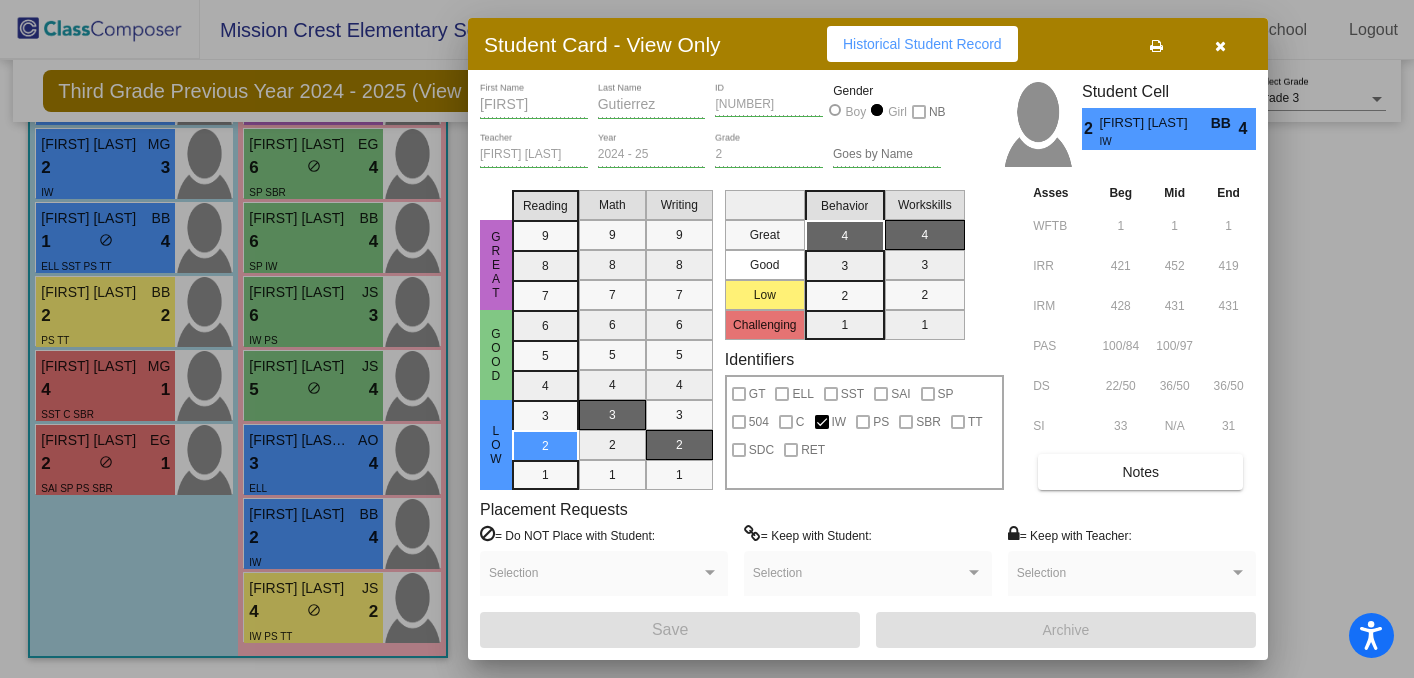 click at bounding box center (1156, 46) 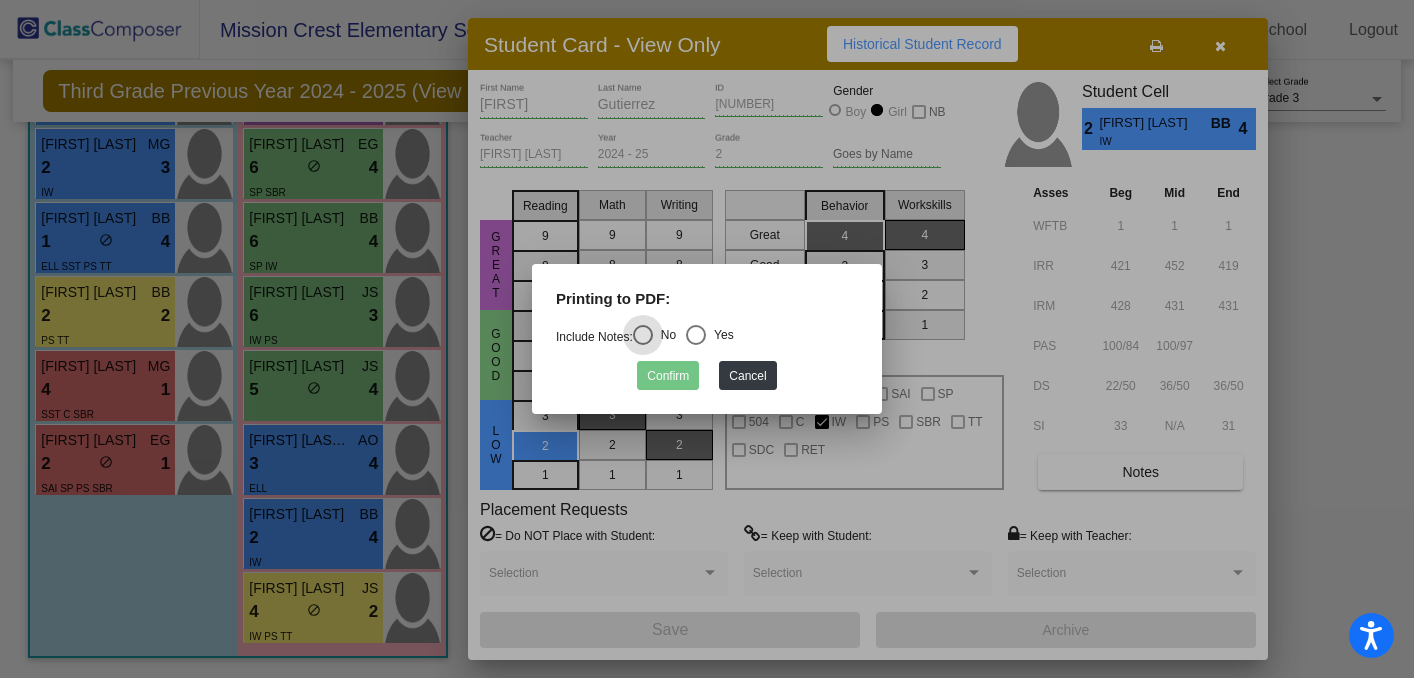 click at bounding box center [696, 335] 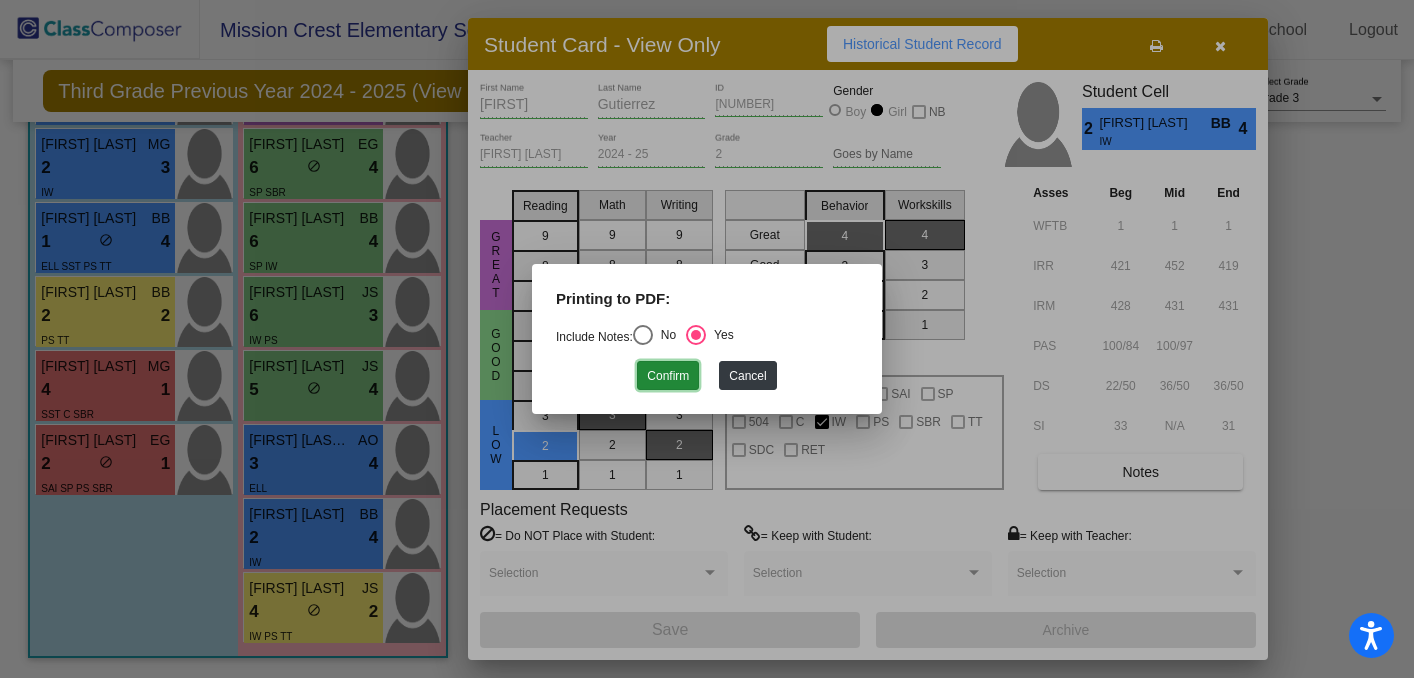 click on "Confirm" at bounding box center [668, 375] 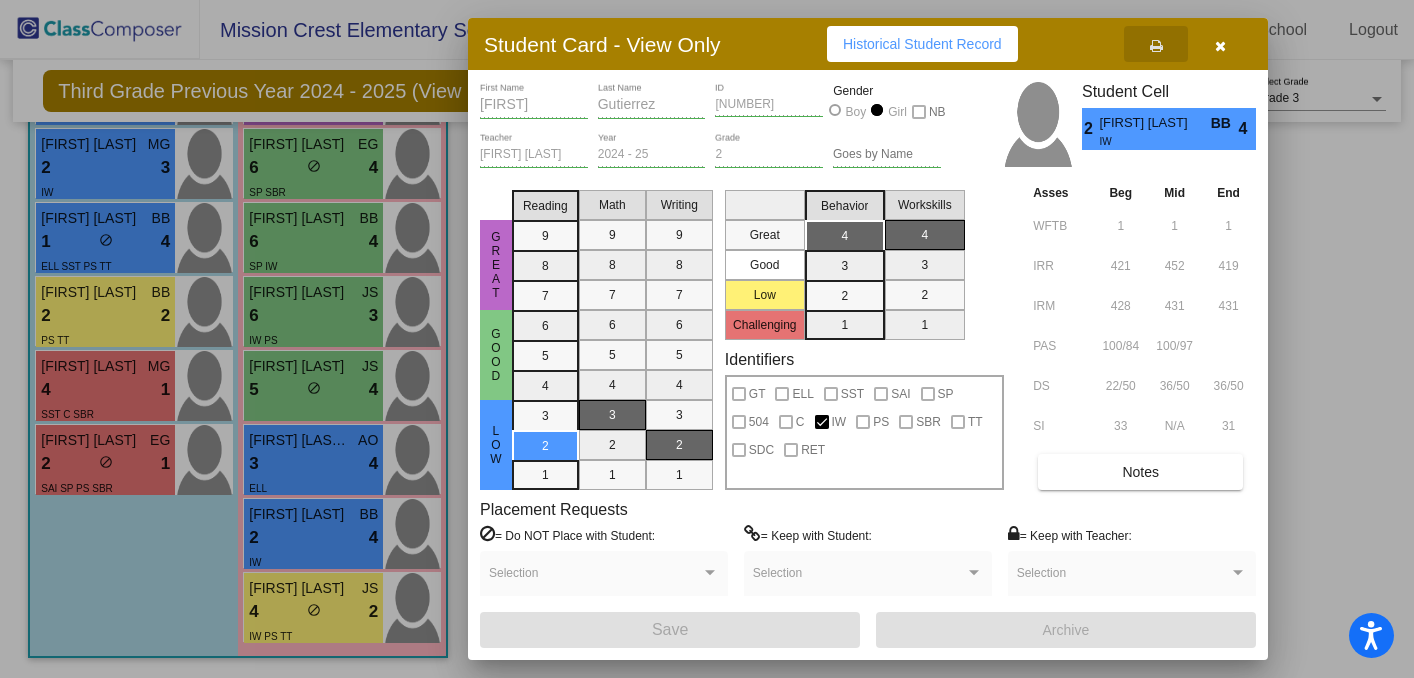 click at bounding box center [1220, 46] 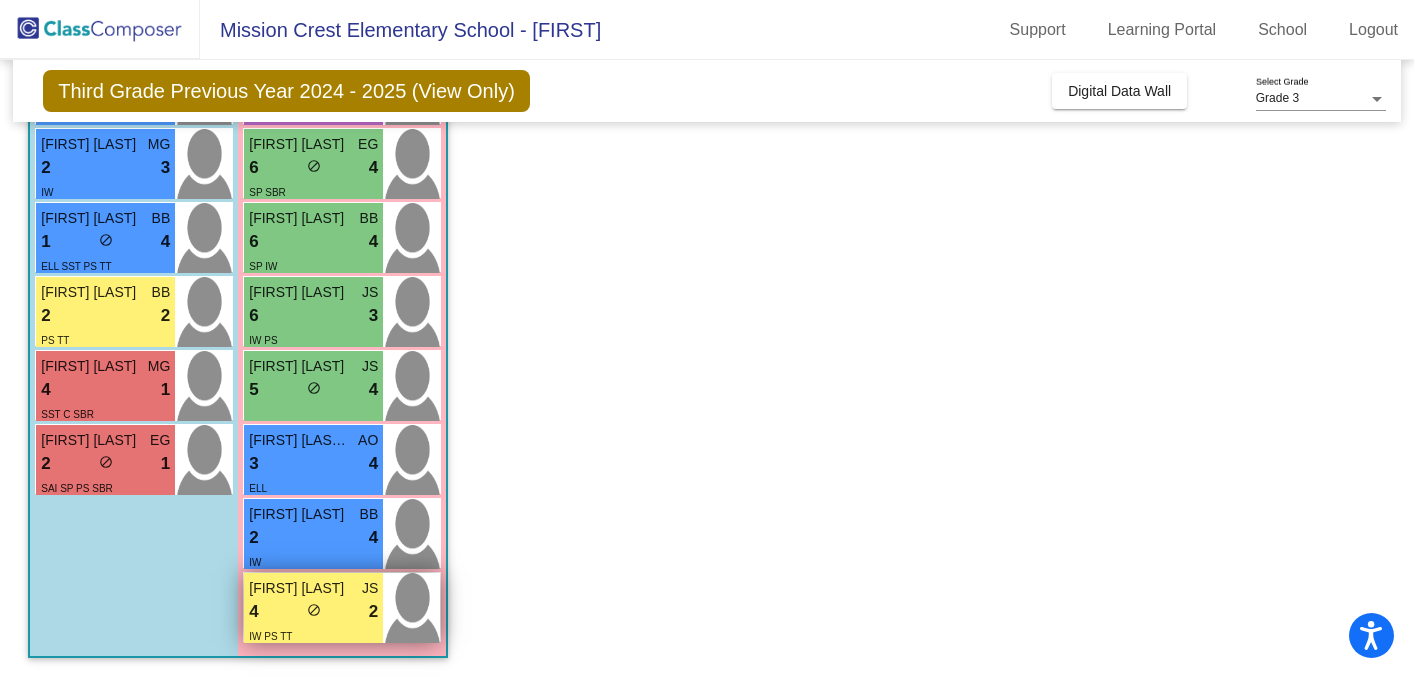 click on "IW PS TT" at bounding box center (313, 635) 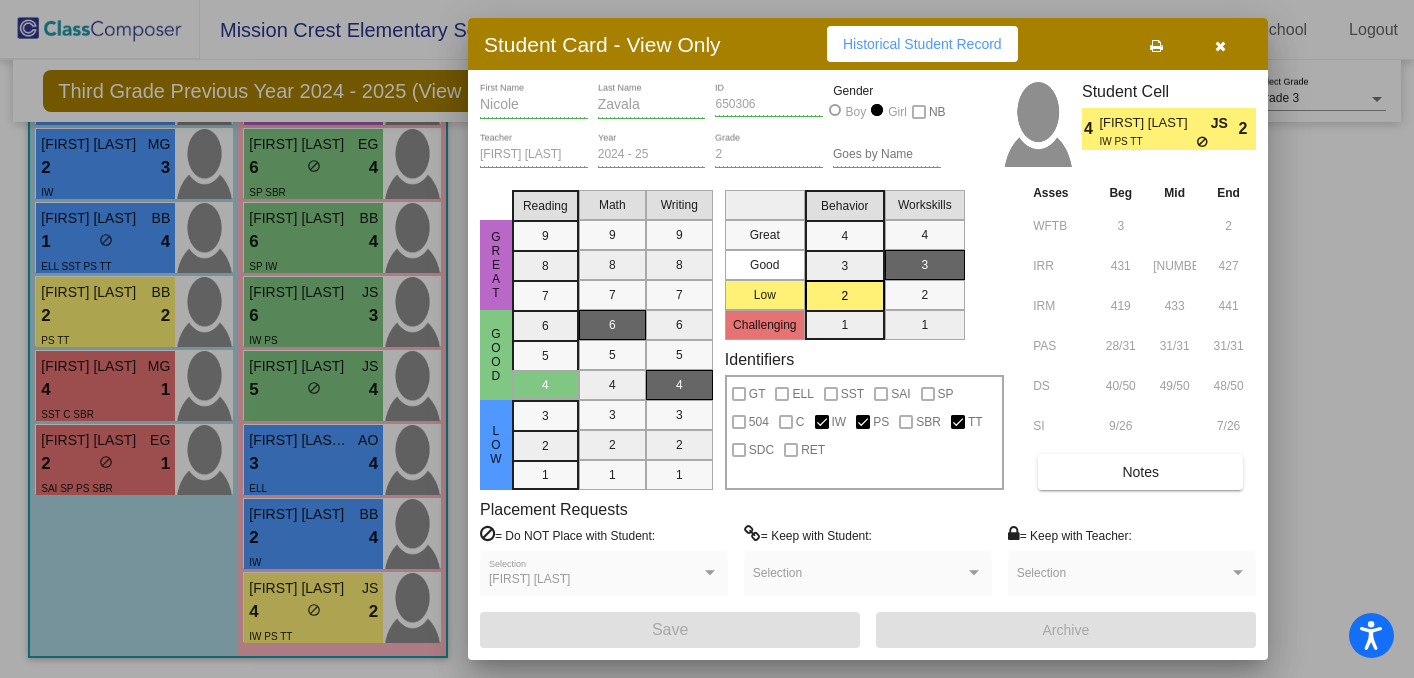 click at bounding box center (1156, 46) 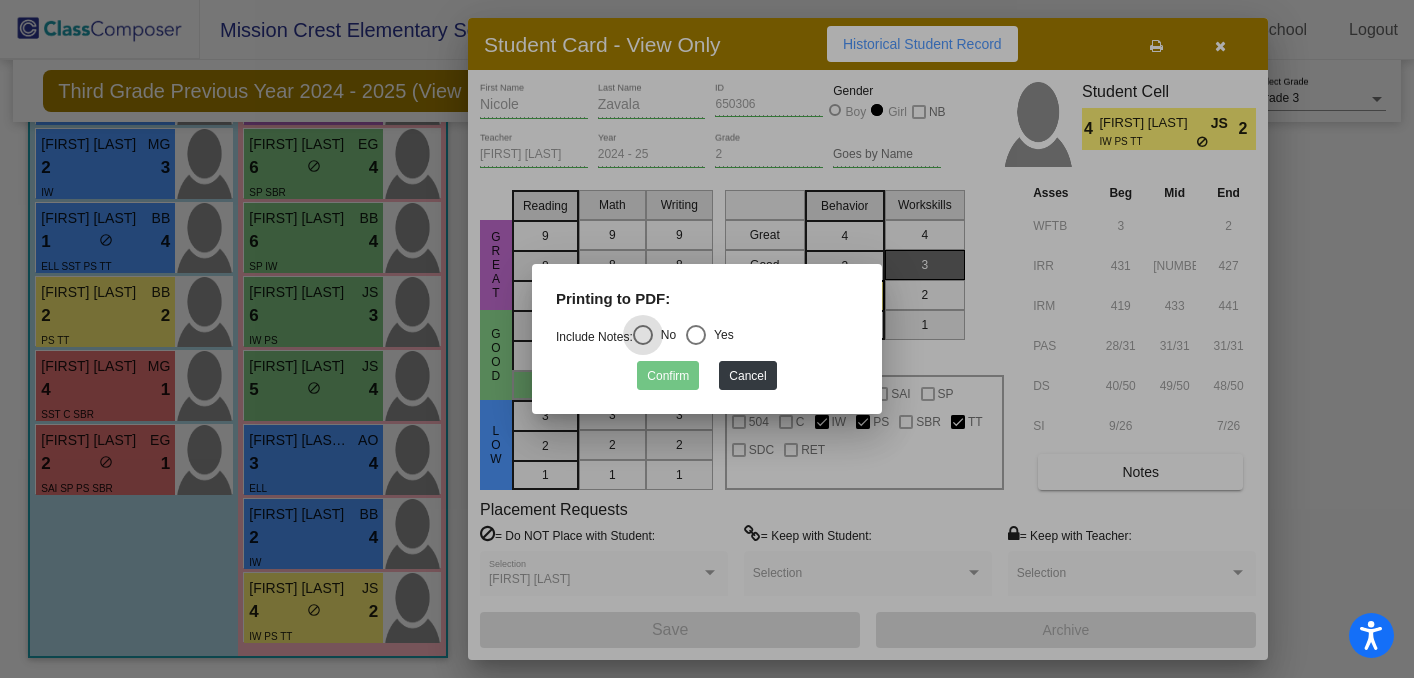 click at bounding box center [696, 335] 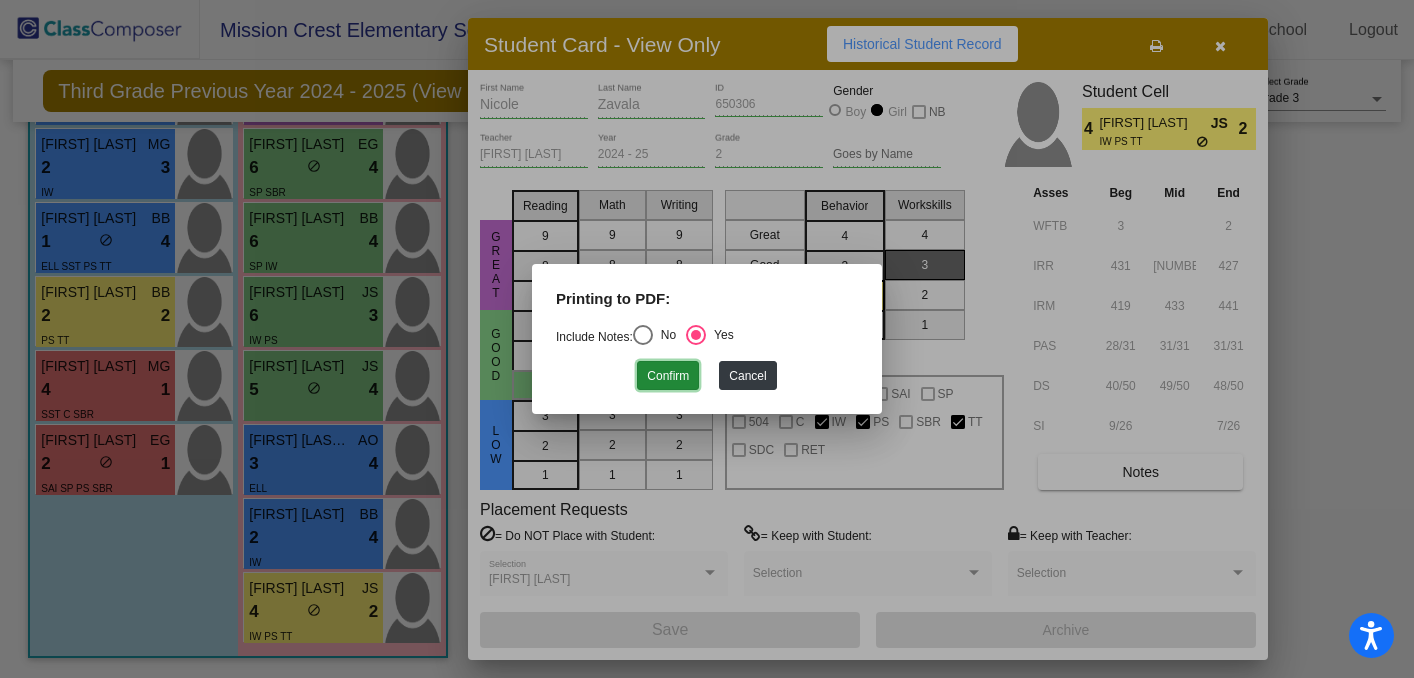 click on "Confirm" at bounding box center (668, 375) 